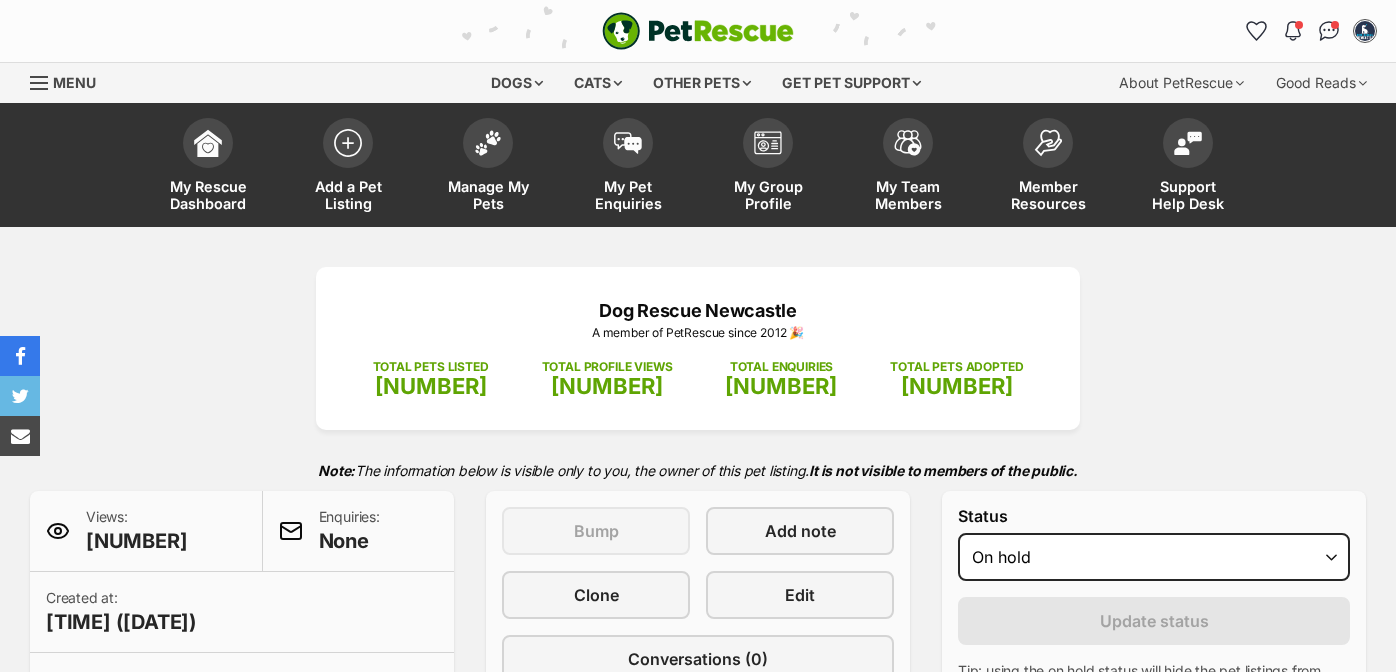 scroll, scrollTop: 400, scrollLeft: 0, axis: vertical 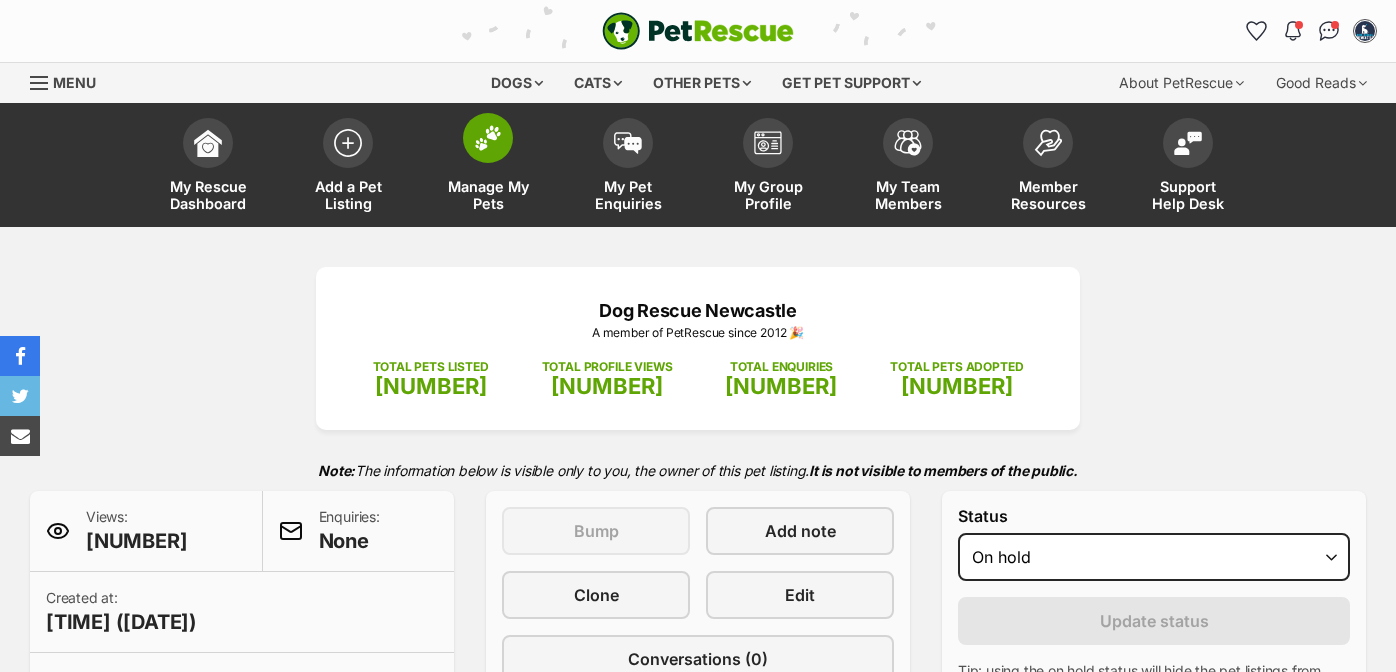 click at bounding box center (488, 138) 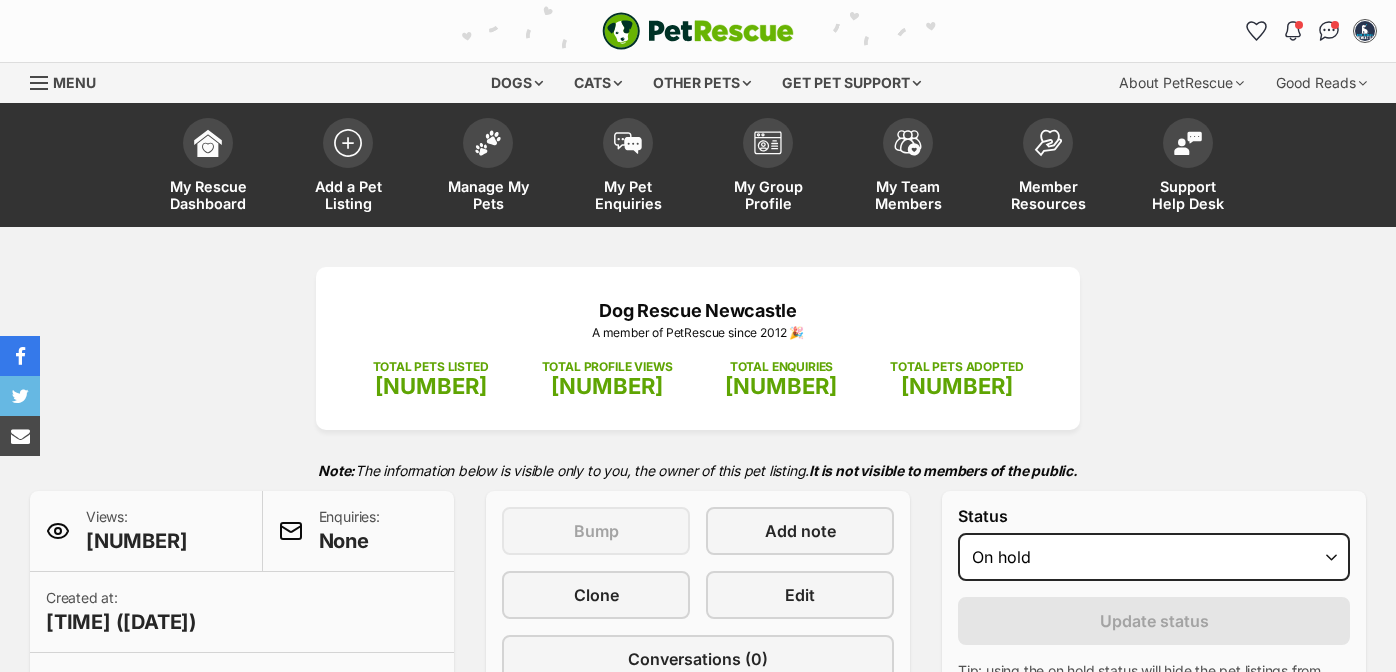 scroll, scrollTop: 0, scrollLeft: 0, axis: both 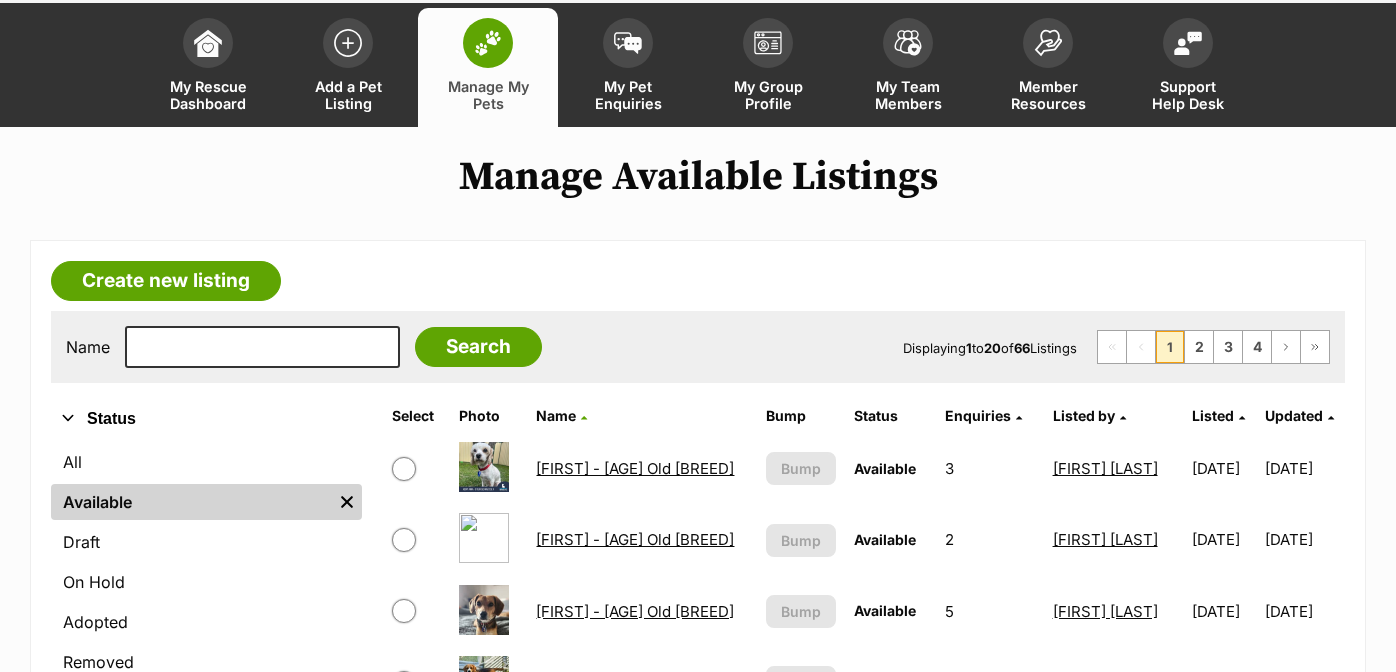 click on "[FIRST] - [AGE] Old [BREED]" at bounding box center [635, 539] 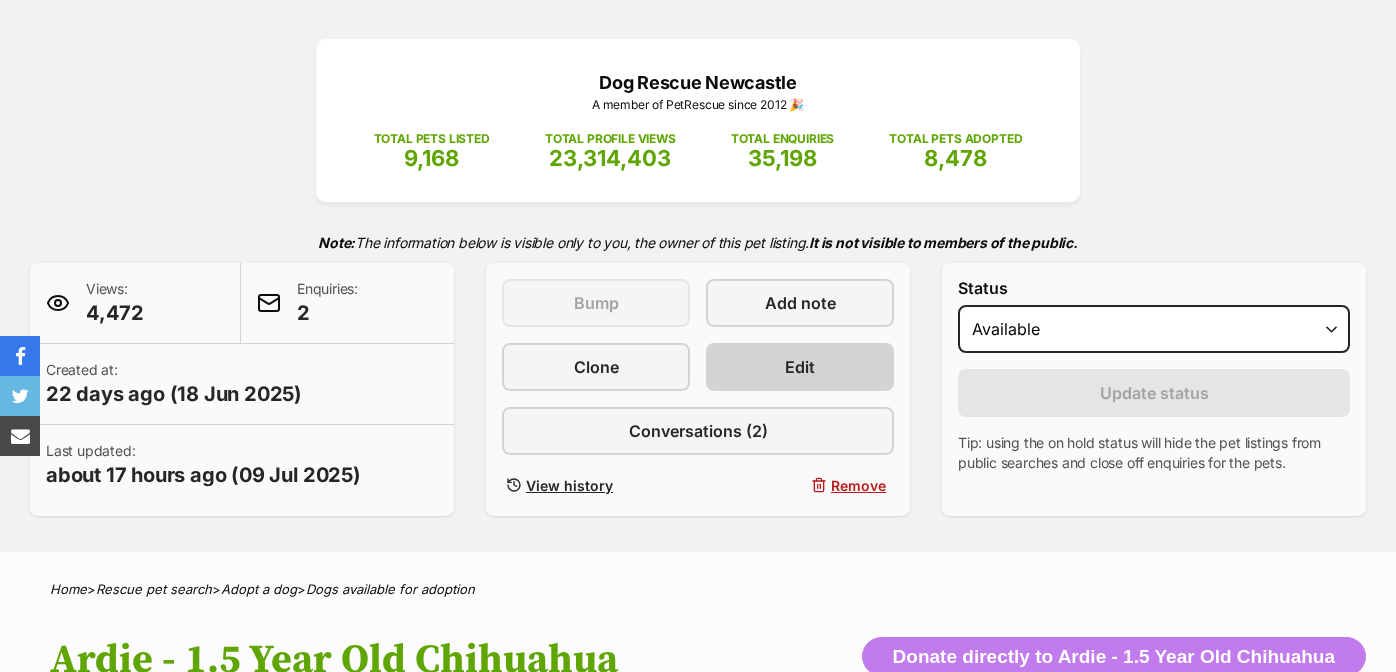 scroll, scrollTop: 400, scrollLeft: 0, axis: vertical 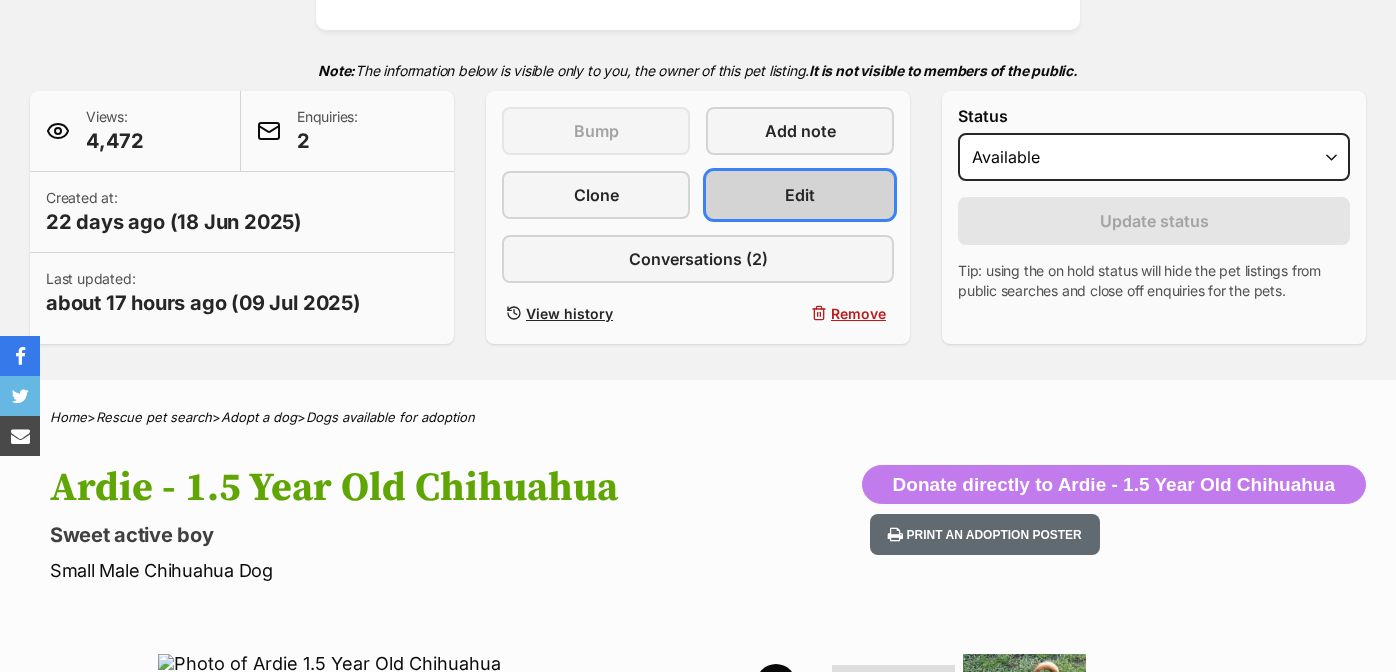 click on "Edit" at bounding box center [800, 195] 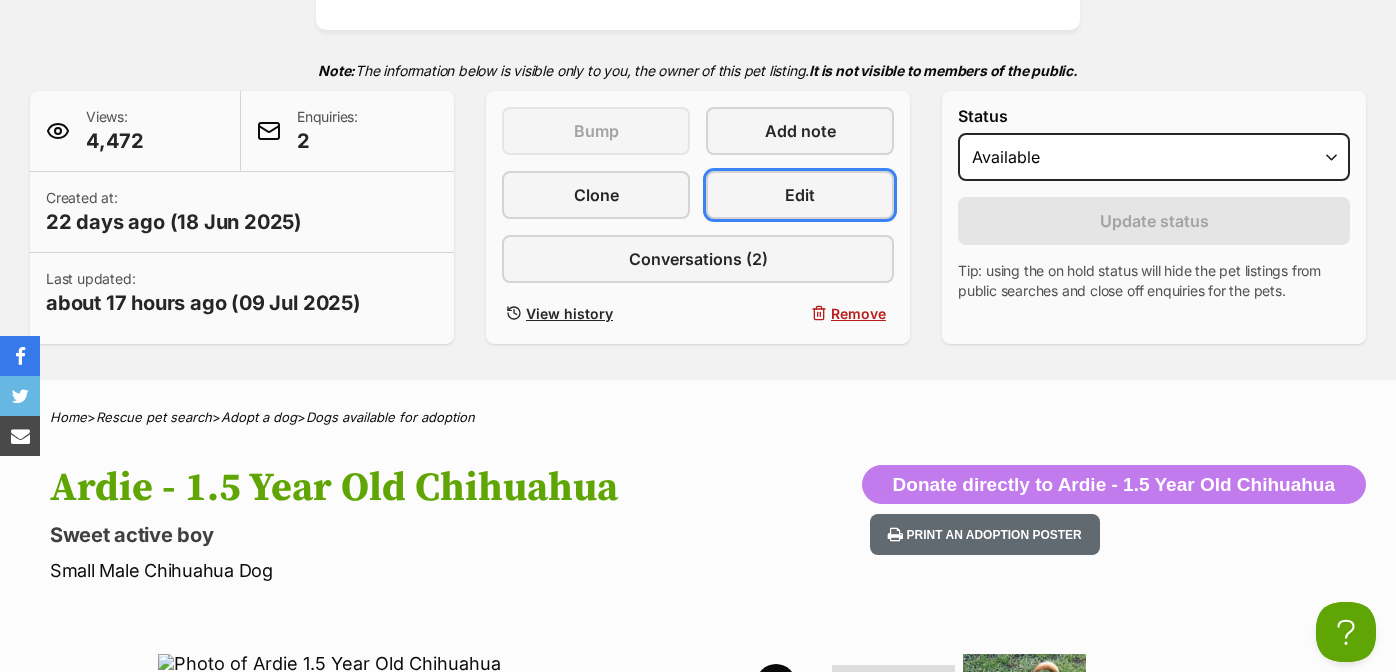 scroll, scrollTop: 0, scrollLeft: 0, axis: both 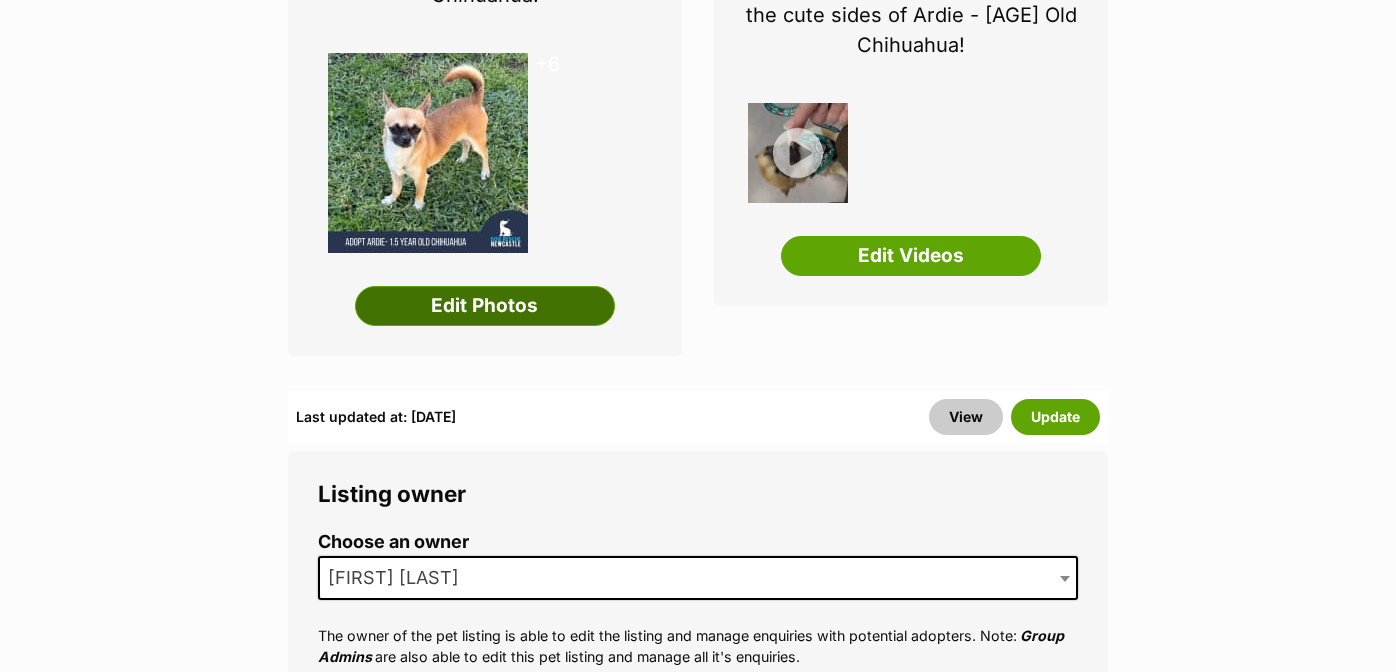 click on "Edit Photos" at bounding box center (485, 306) 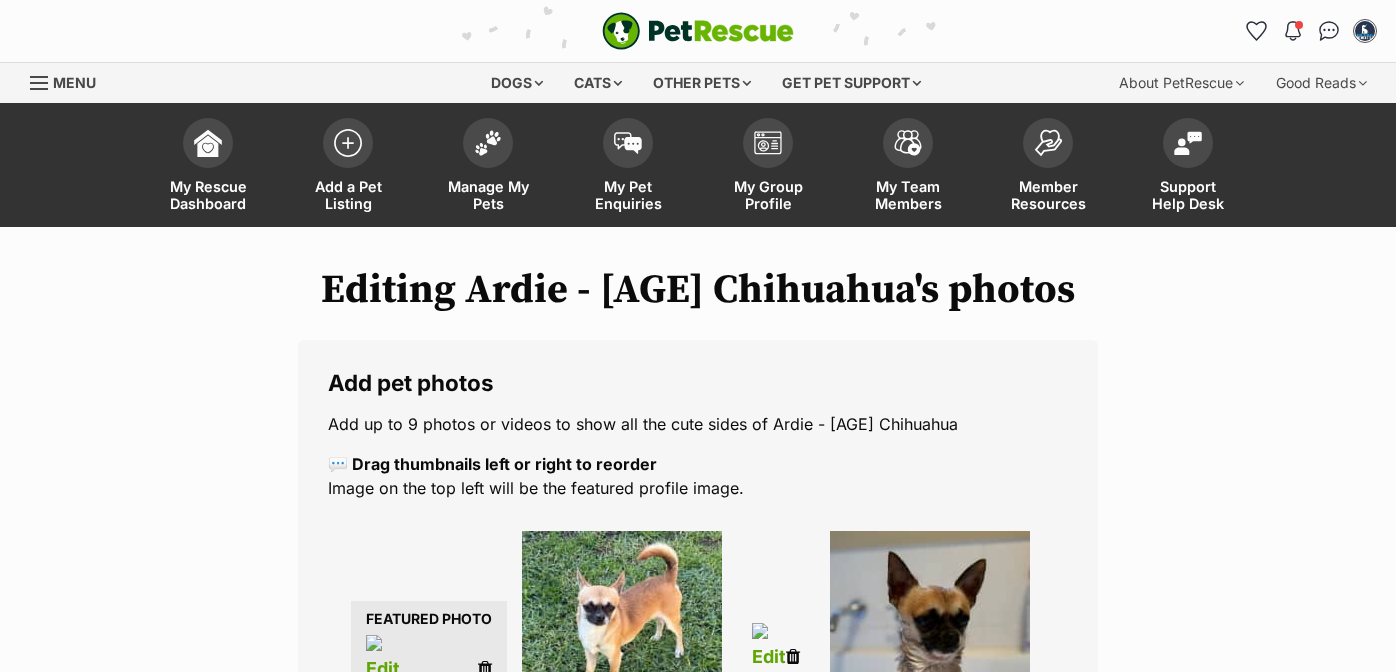 scroll, scrollTop: 0, scrollLeft: 0, axis: both 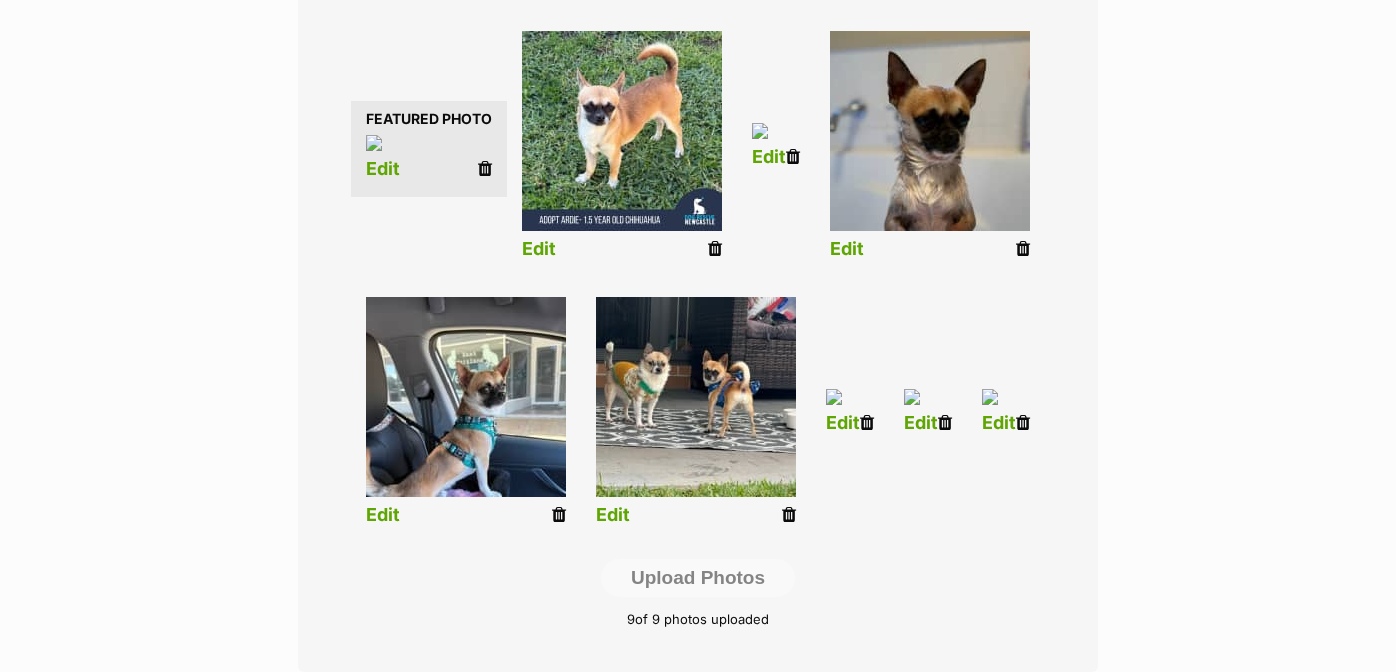 drag, startPoint x: 1020, startPoint y: 255, endPoint x: 816, endPoint y: 67, distance: 277.41666 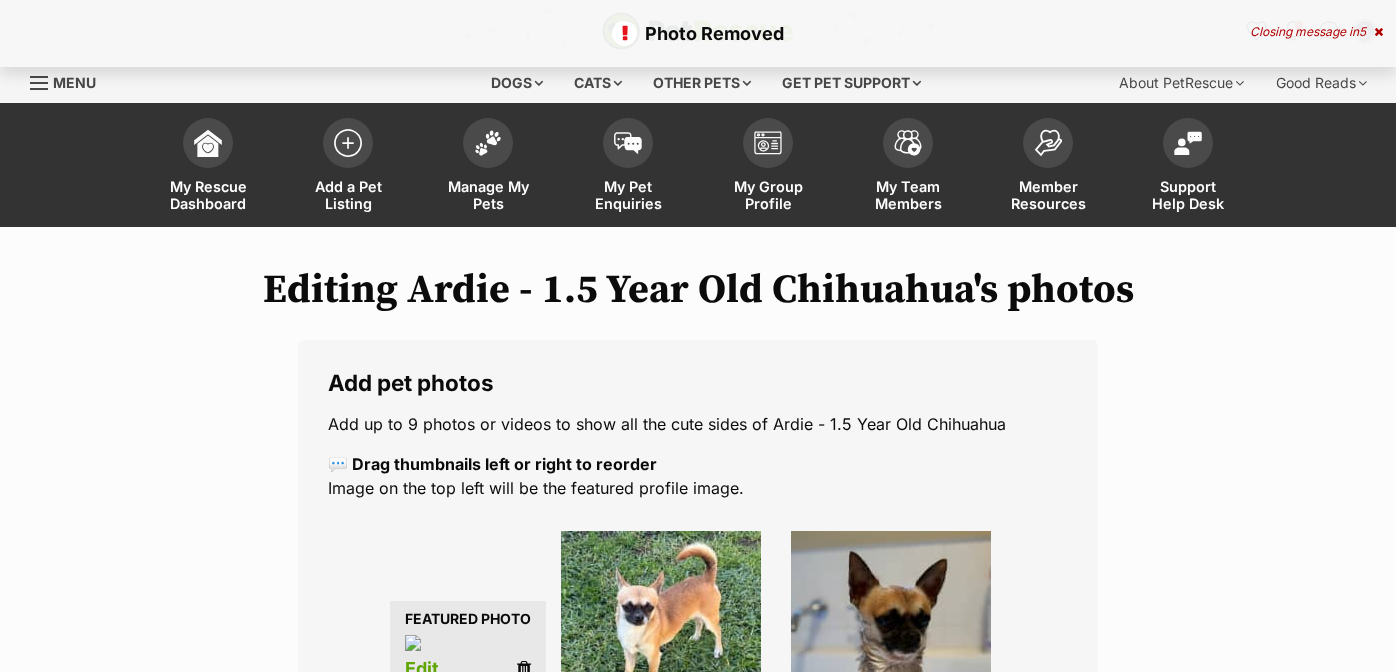 scroll, scrollTop: 70, scrollLeft: 0, axis: vertical 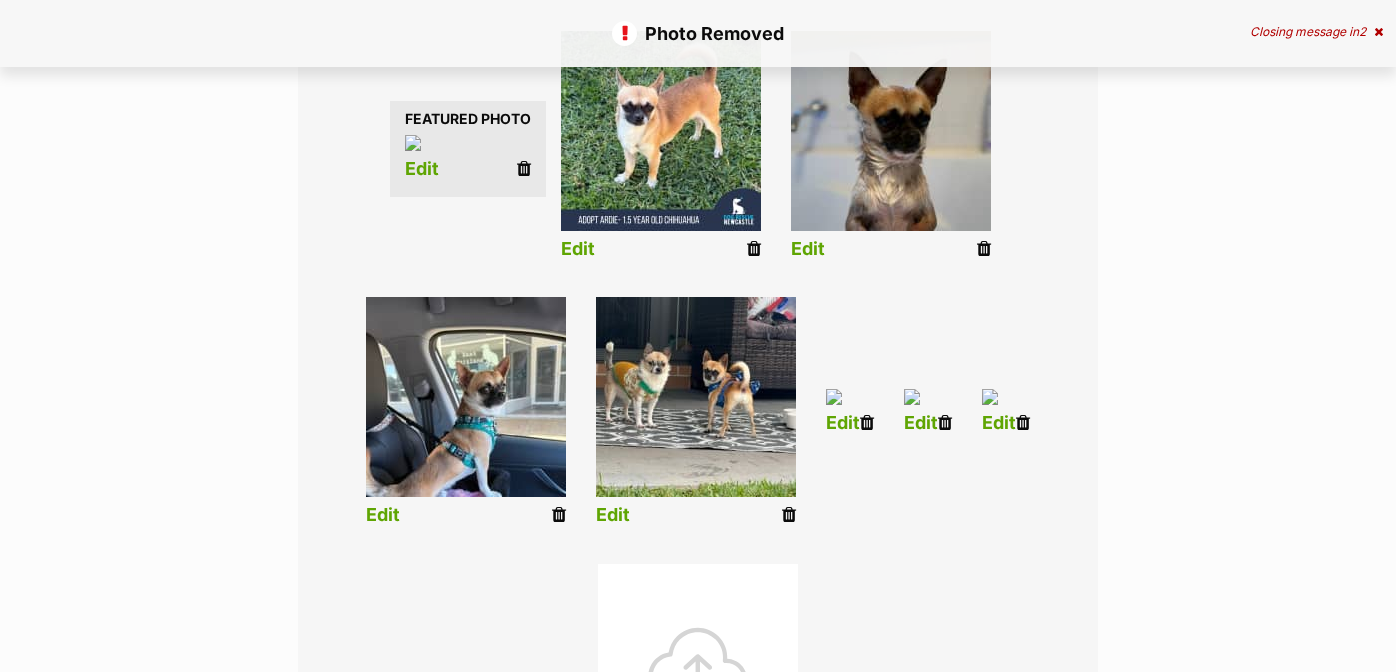 click at bounding box center (867, 423) 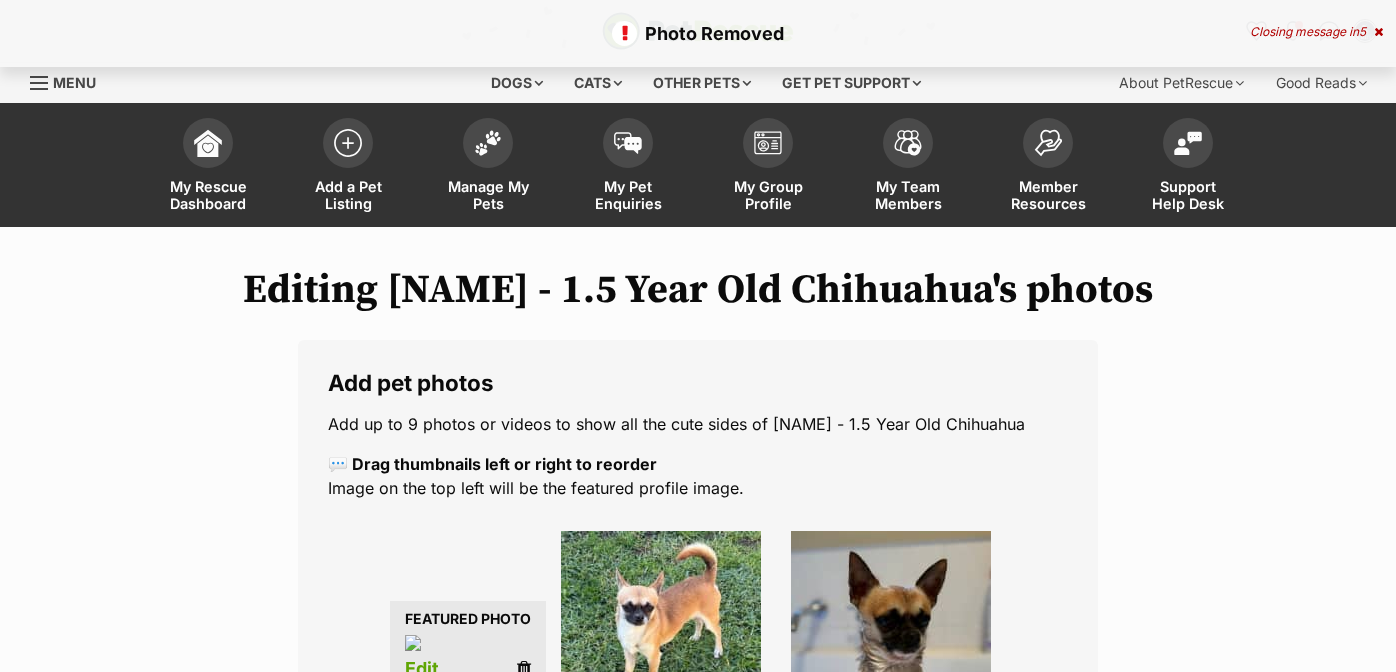 scroll, scrollTop: 0, scrollLeft: 0, axis: both 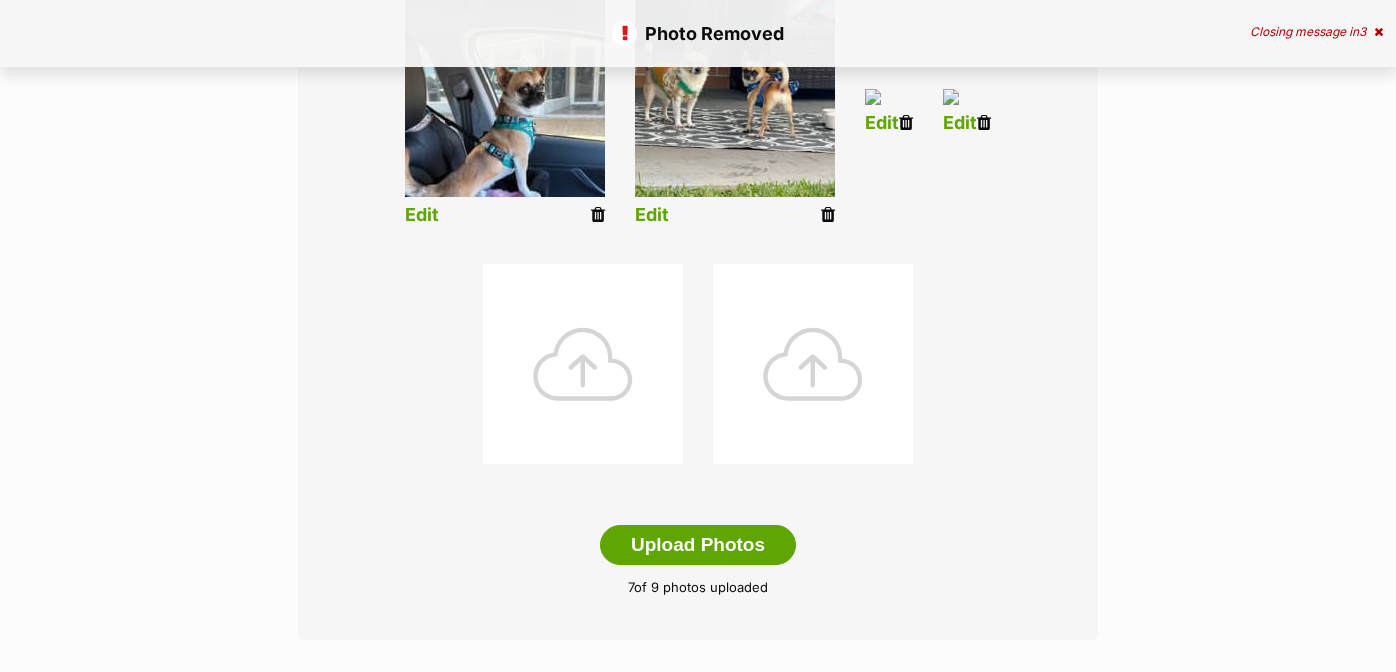 click at bounding box center [984, 123] 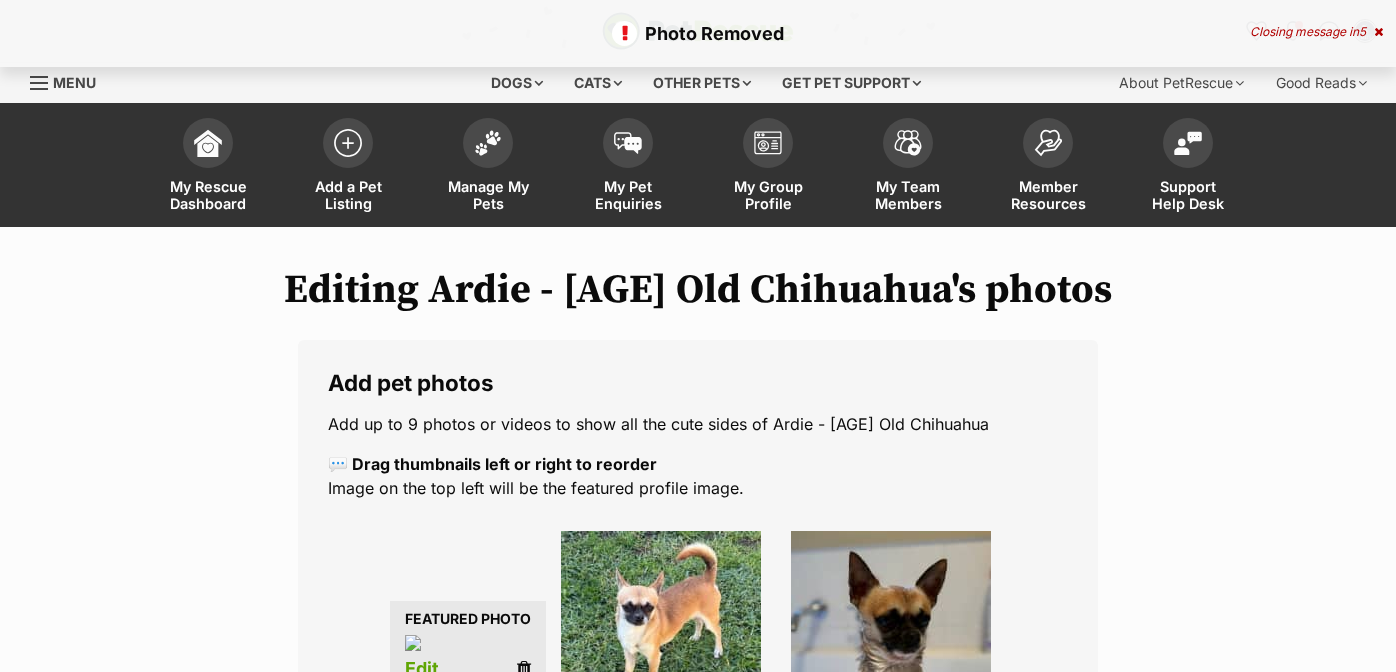 scroll, scrollTop: 0, scrollLeft: 0, axis: both 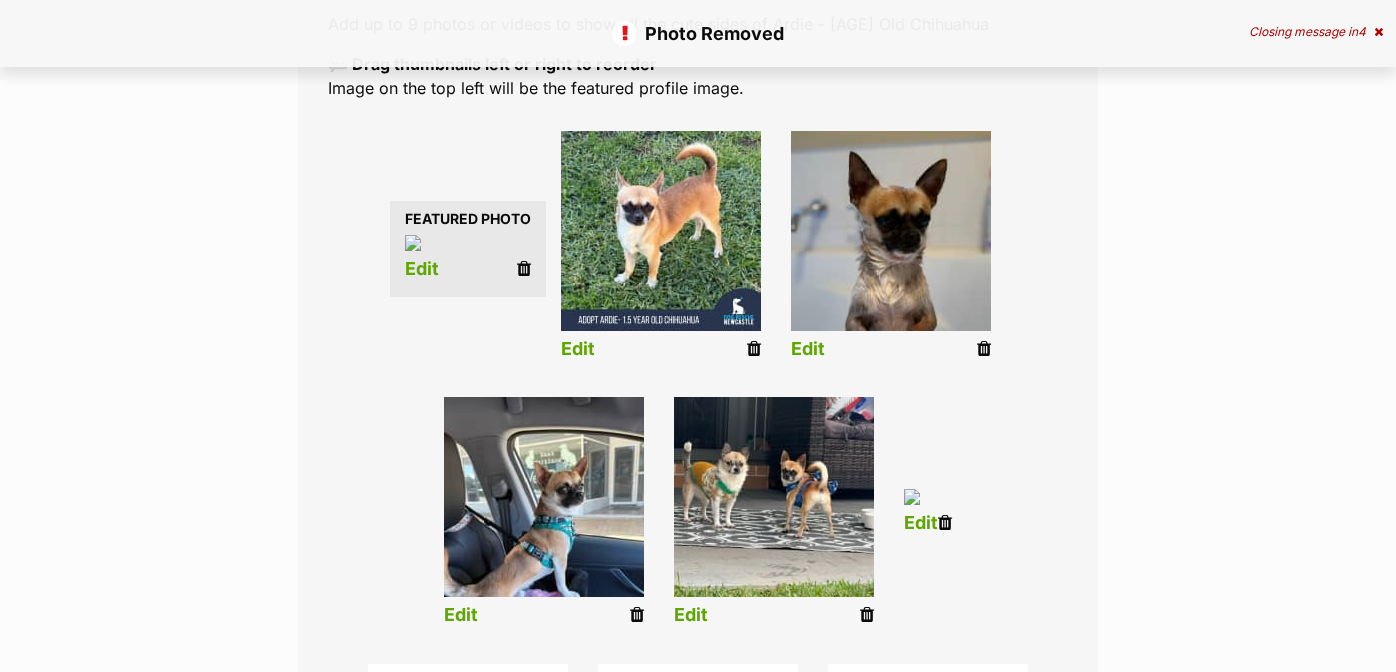 drag, startPoint x: 1020, startPoint y: 638, endPoint x: 793, endPoint y: 78, distance: 604.25903 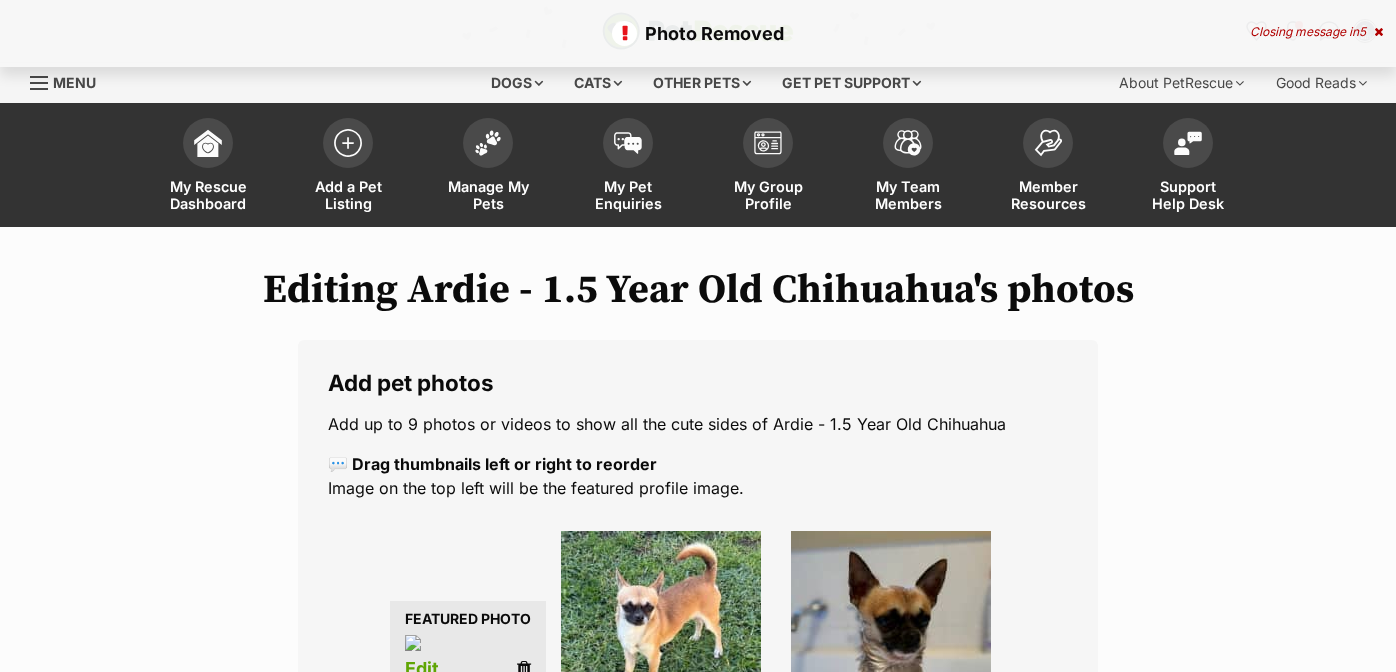 scroll, scrollTop: 0, scrollLeft: 0, axis: both 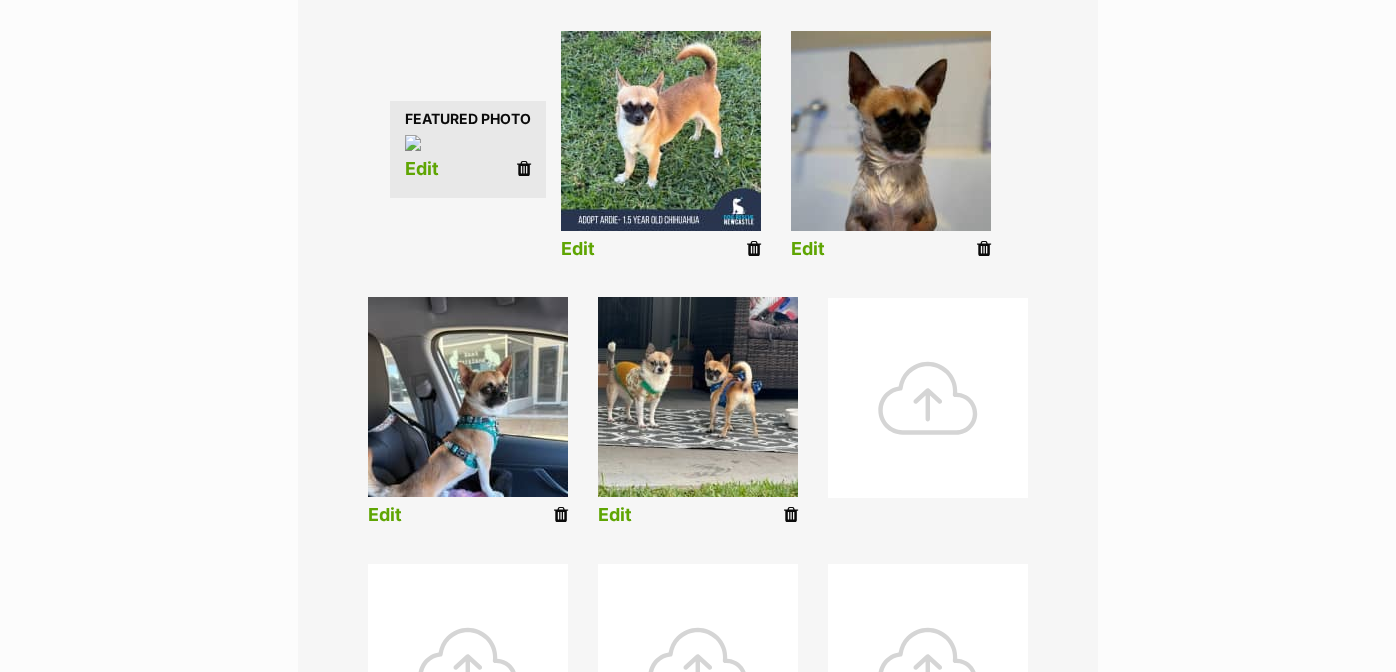 click at bounding box center [524, 169] 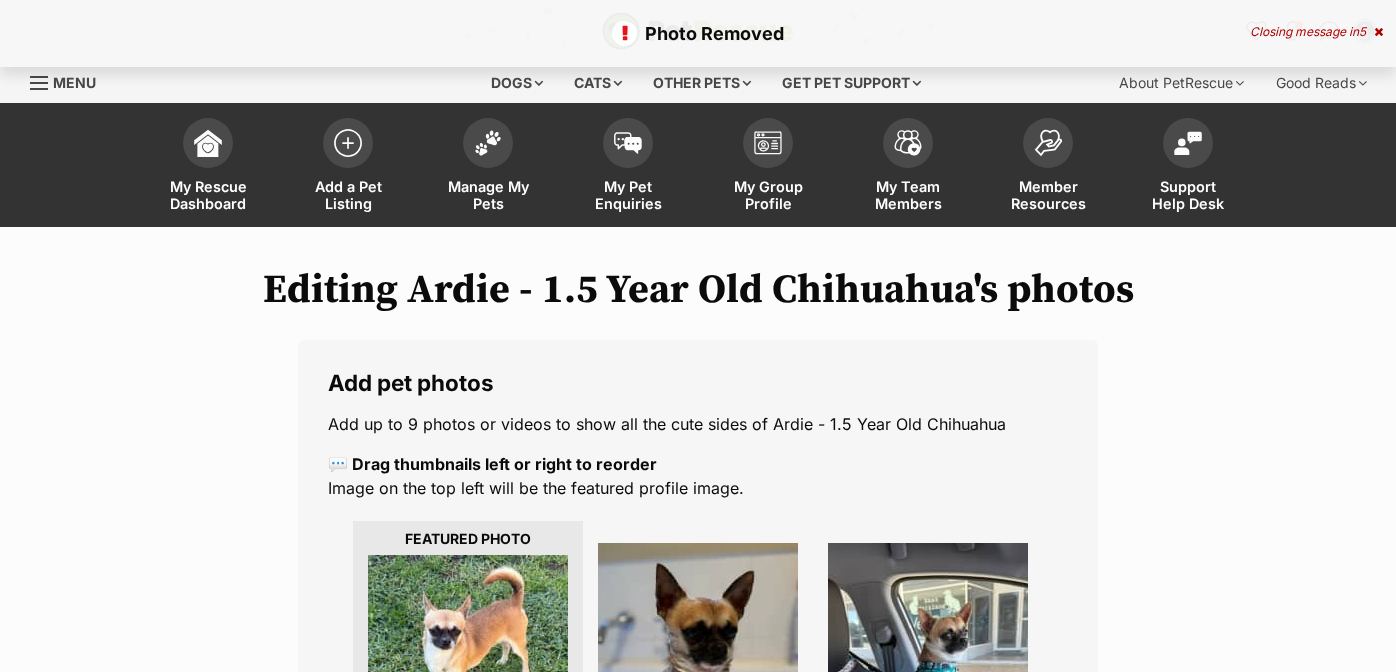 scroll, scrollTop: 0, scrollLeft: 0, axis: both 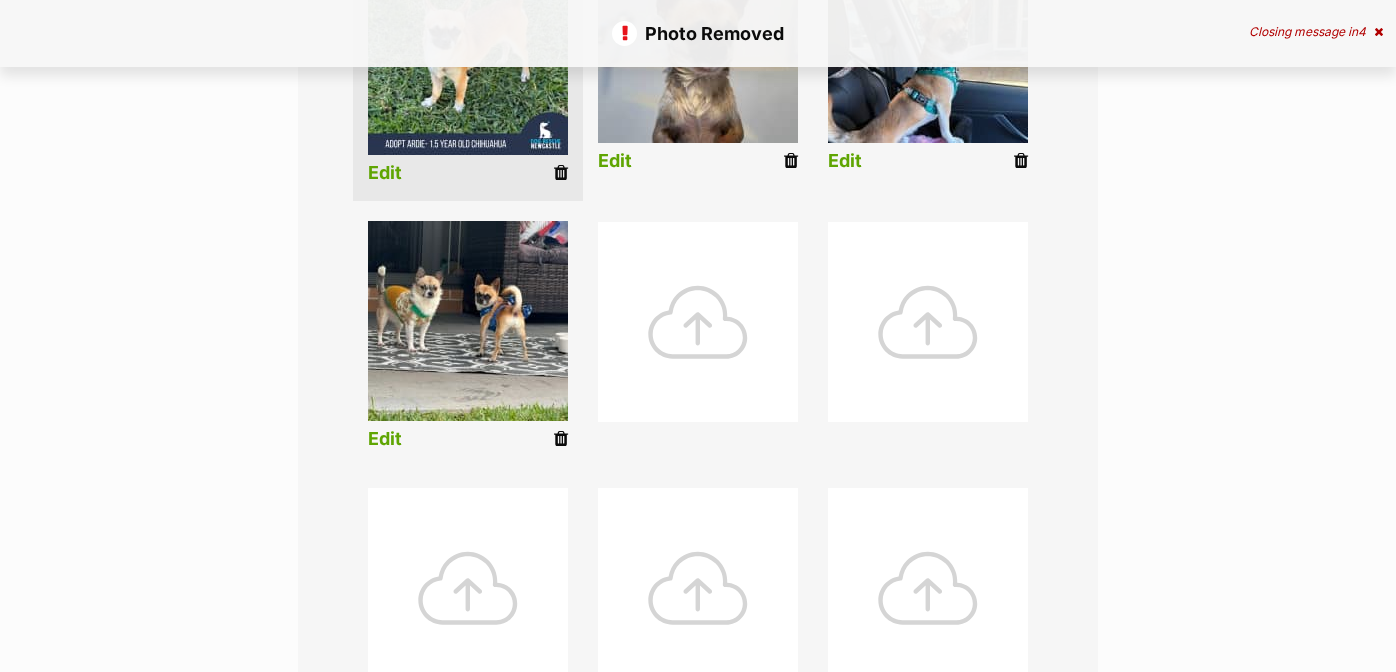 click at bounding box center [698, 322] 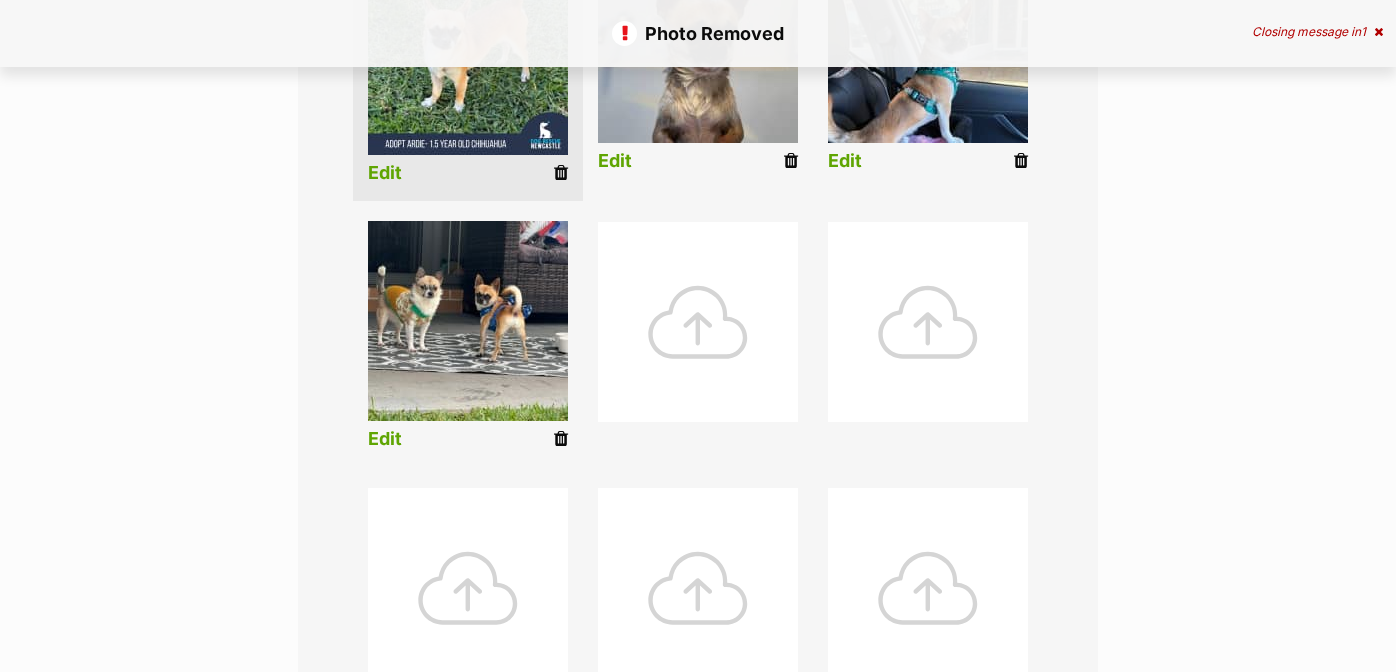 click at bounding box center [928, 322] 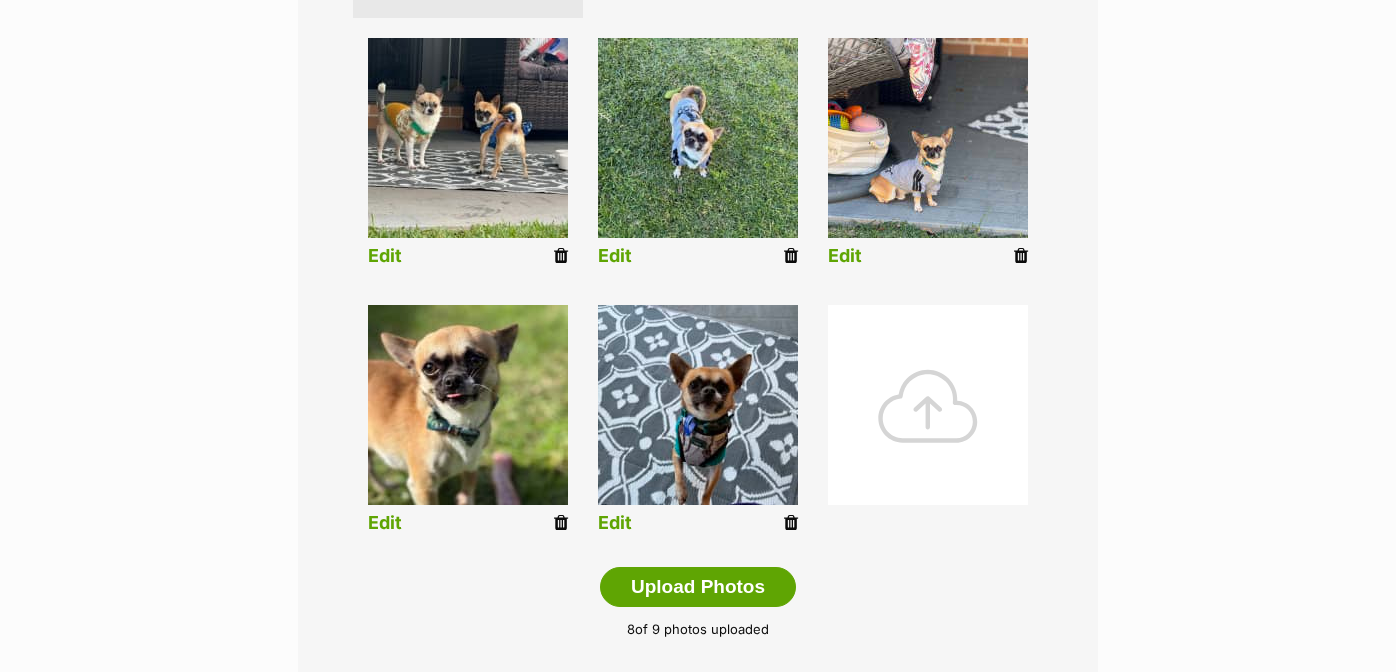 scroll, scrollTop: 900, scrollLeft: 0, axis: vertical 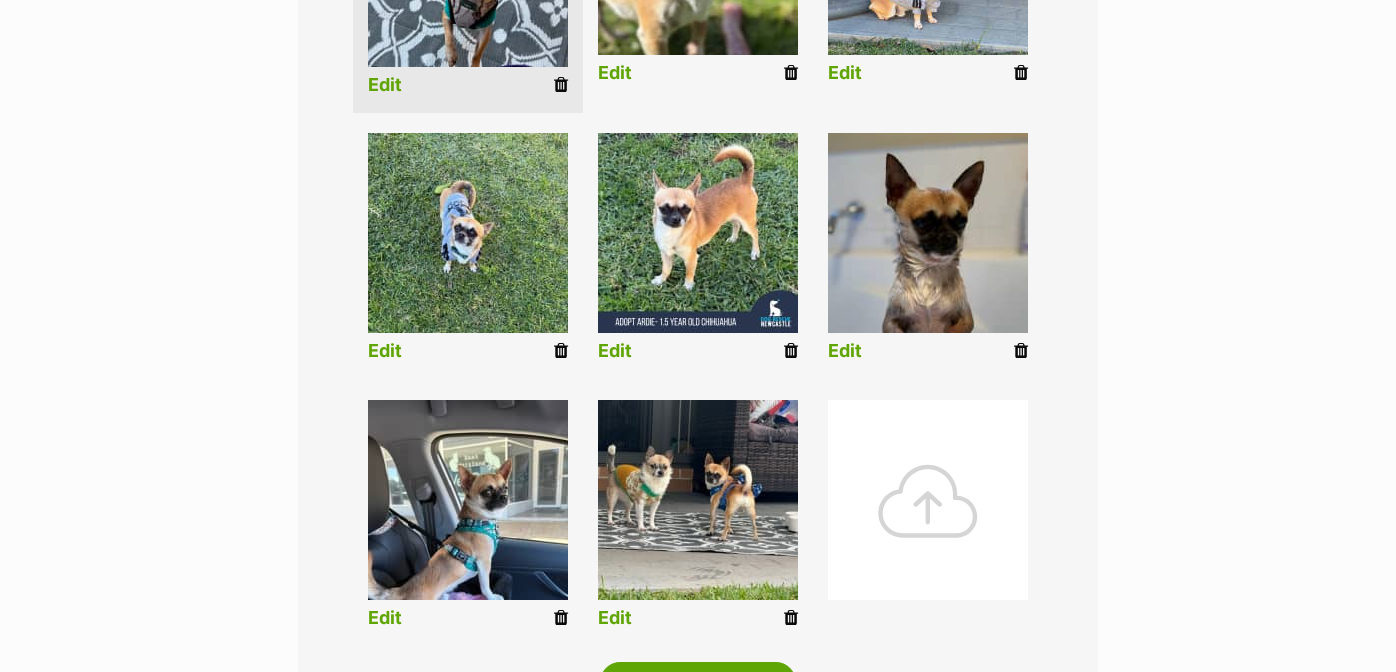 click at bounding box center [928, 500] 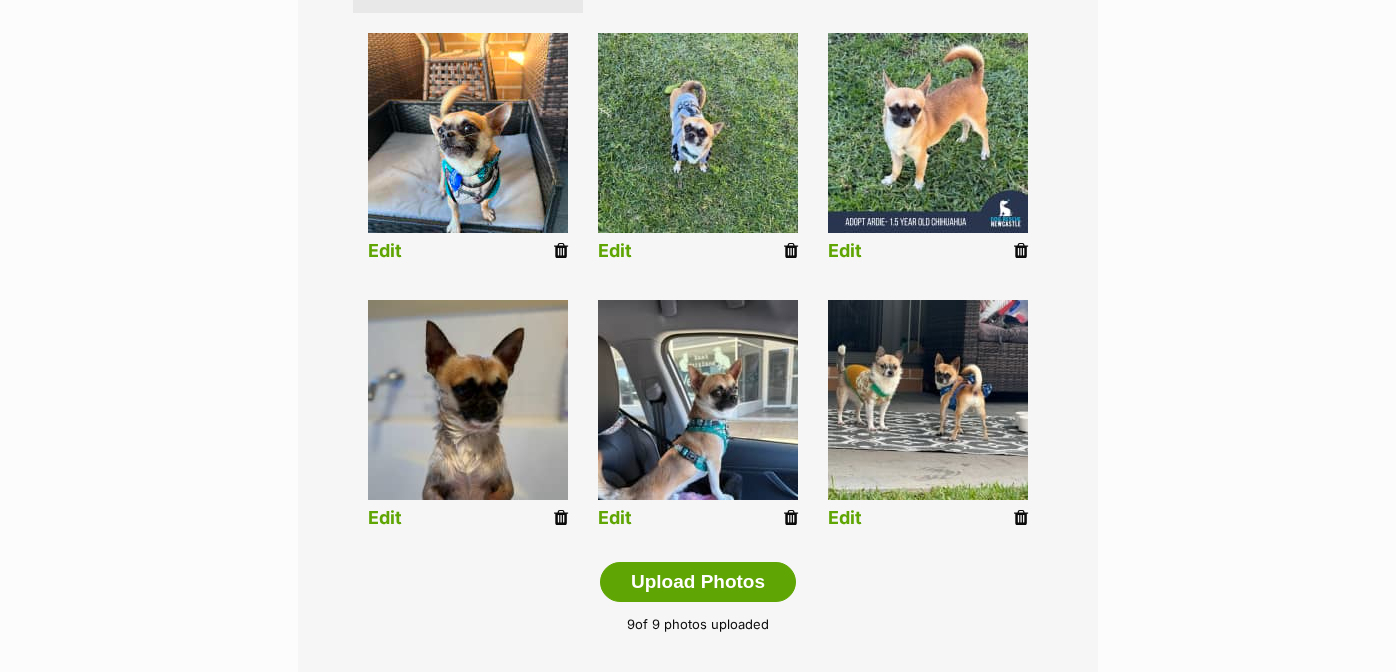 scroll, scrollTop: 888, scrollLeft: 0, axis: vertical 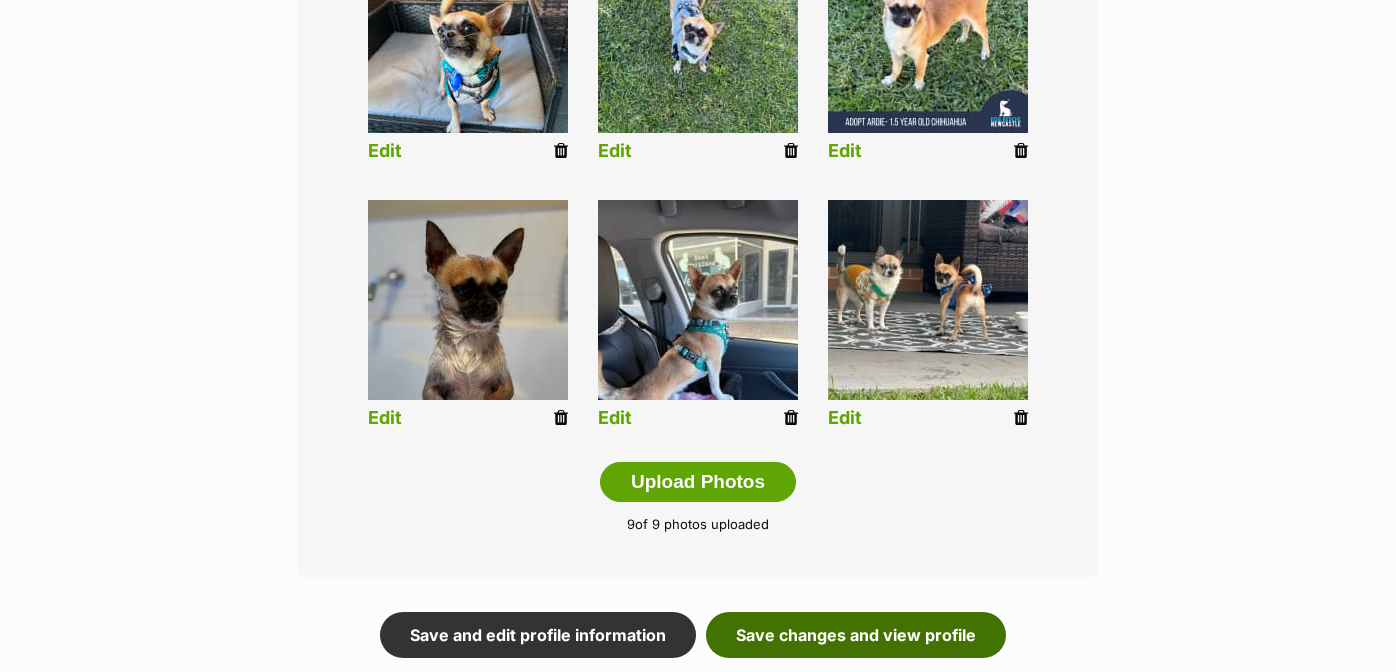 click on "Save changes and view profile" at bounding box center [856, 635] 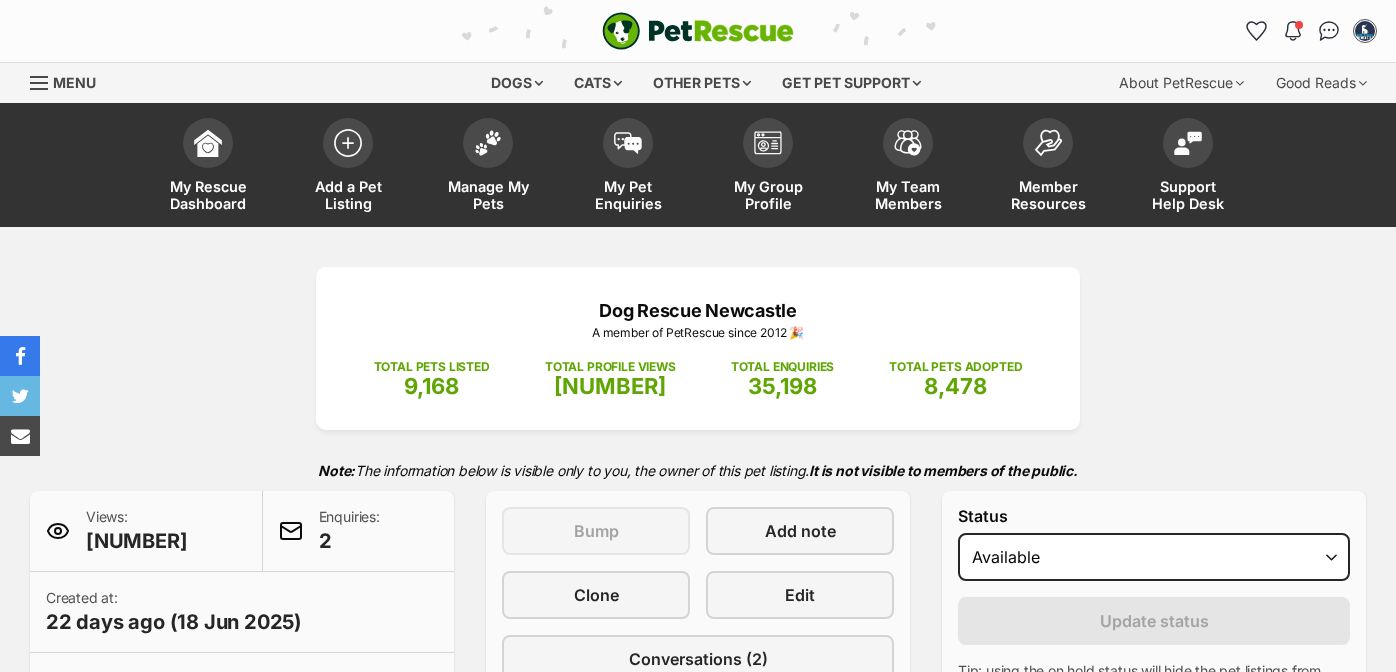 scroll, scrollTop: 0, scrollLeft: 0, axis: both 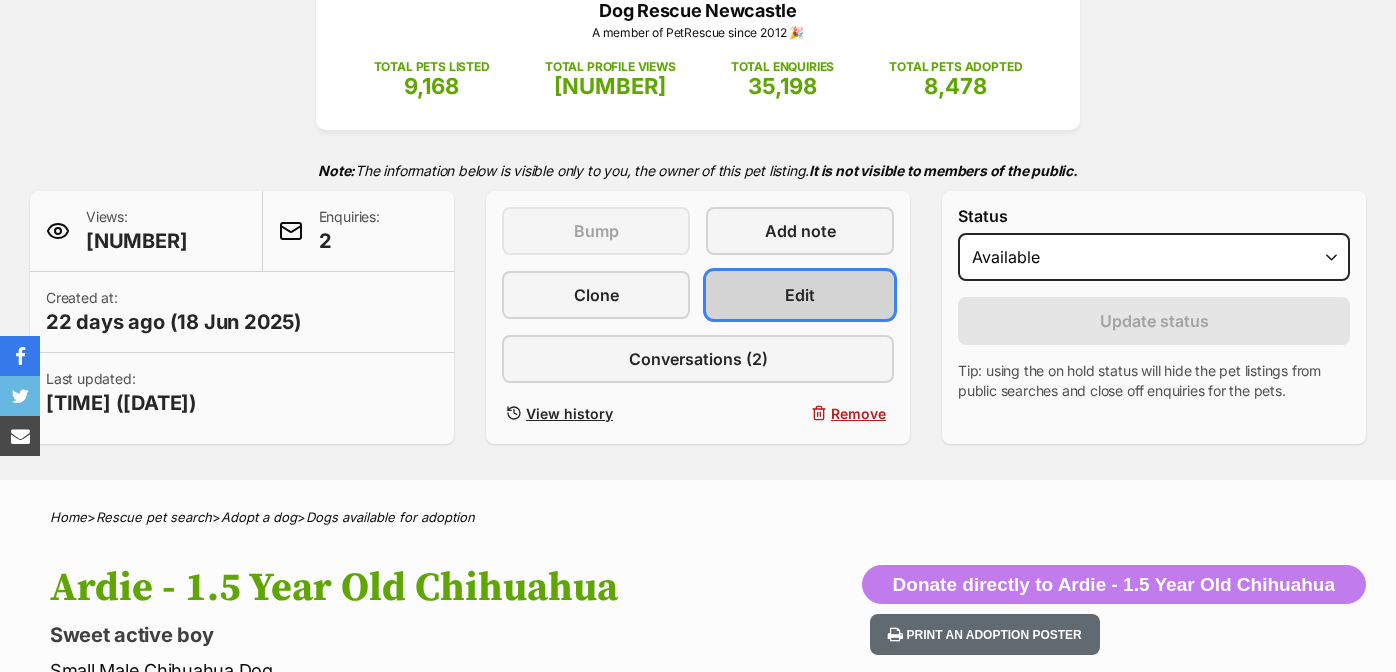 click on "Edit" at bounding box center (800, 295) 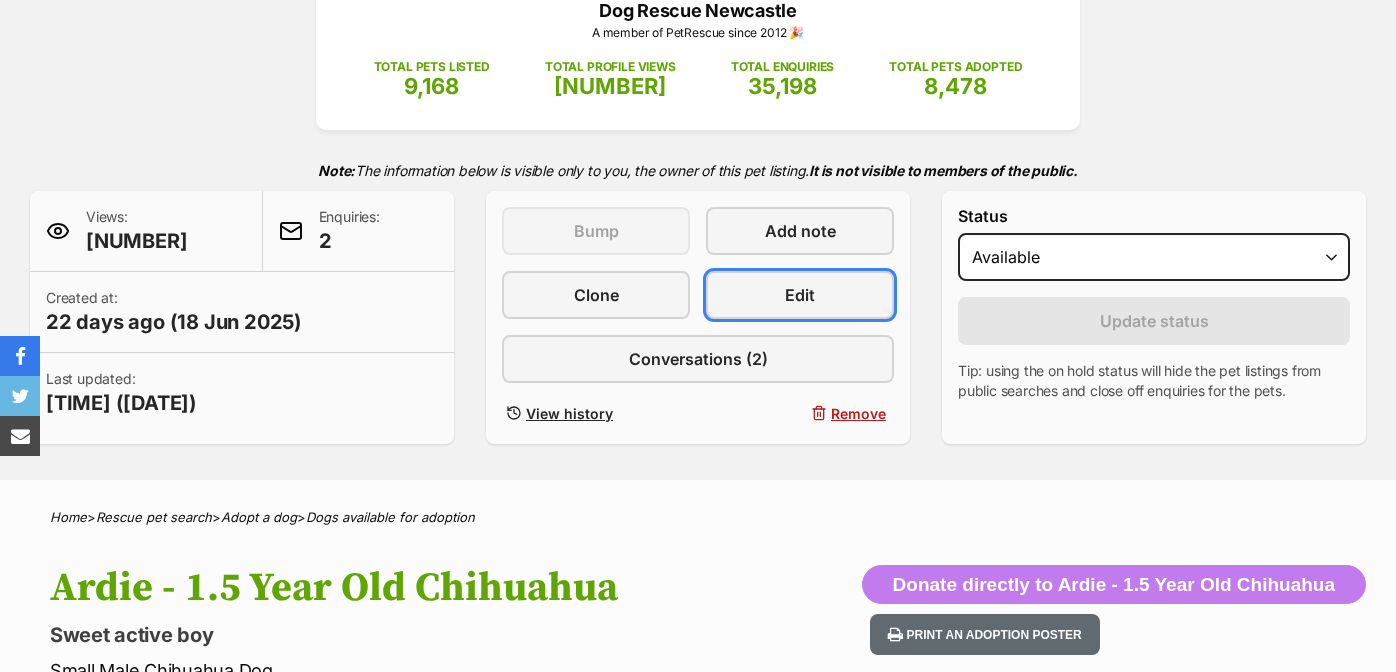 scroll, scrollTop: 0, scrollLeft: 0, axis: both 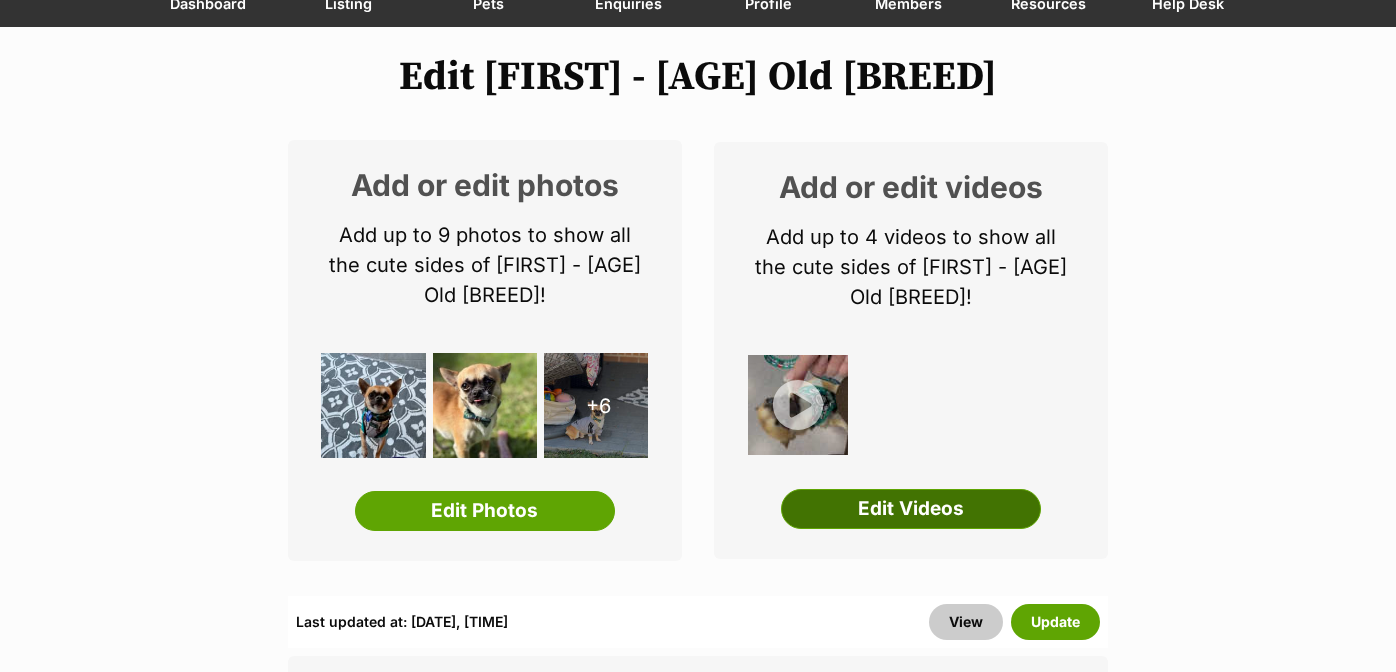 click on "Edit Videos" at bounding box center (911, 509) 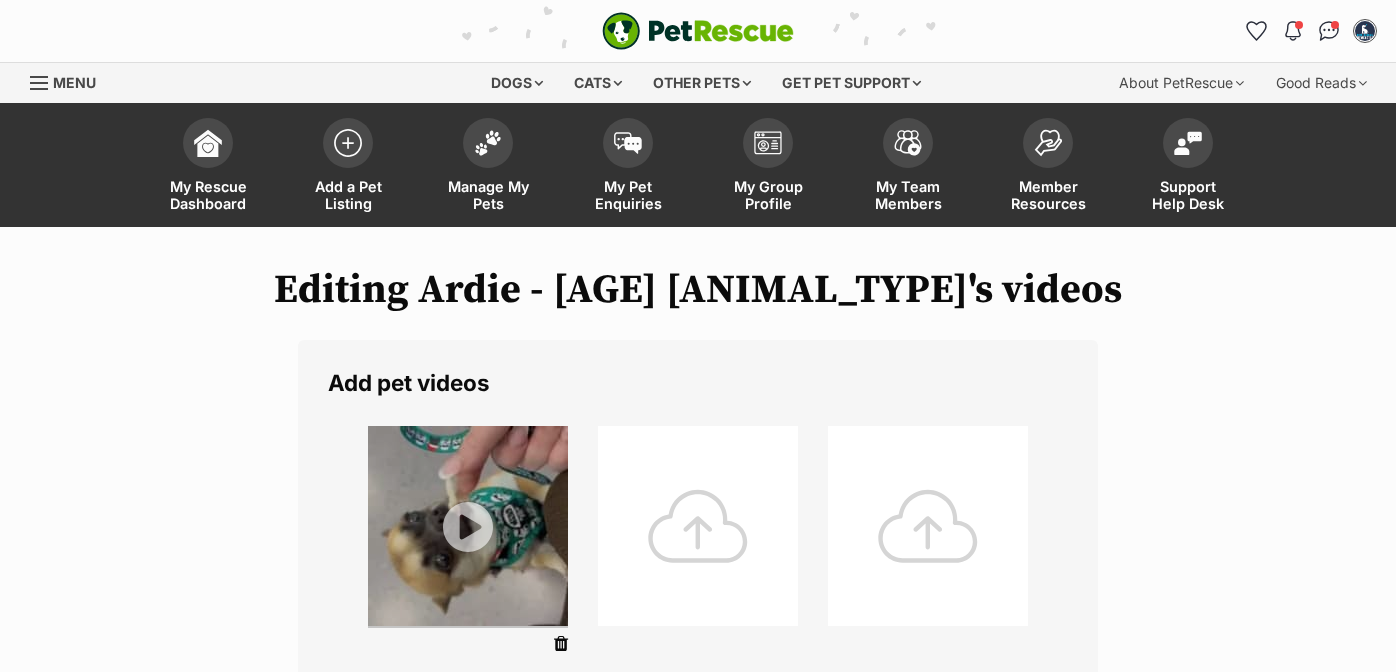scroll, scrollTop: 0, scrollLeft: 0, axis: both 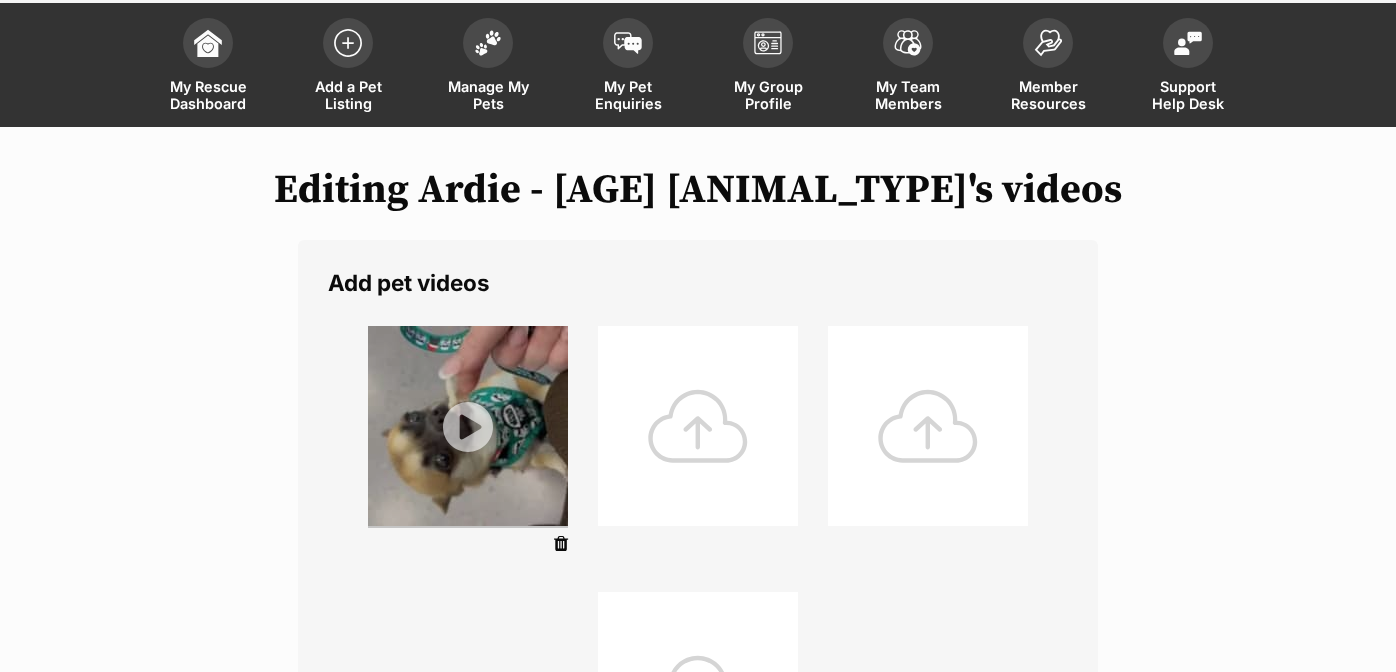 click at bounding box center (698, 426) 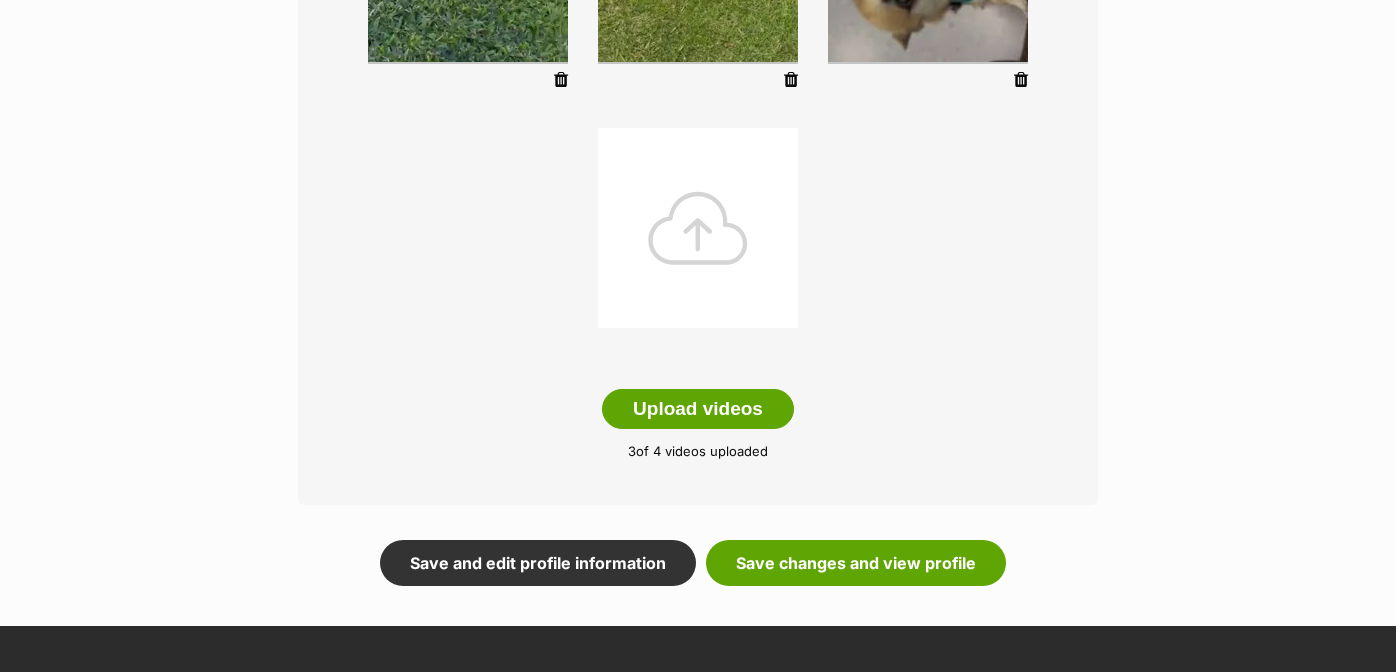 scroll, scrollTop: 600, scrollLeft: 0, axis: vertical 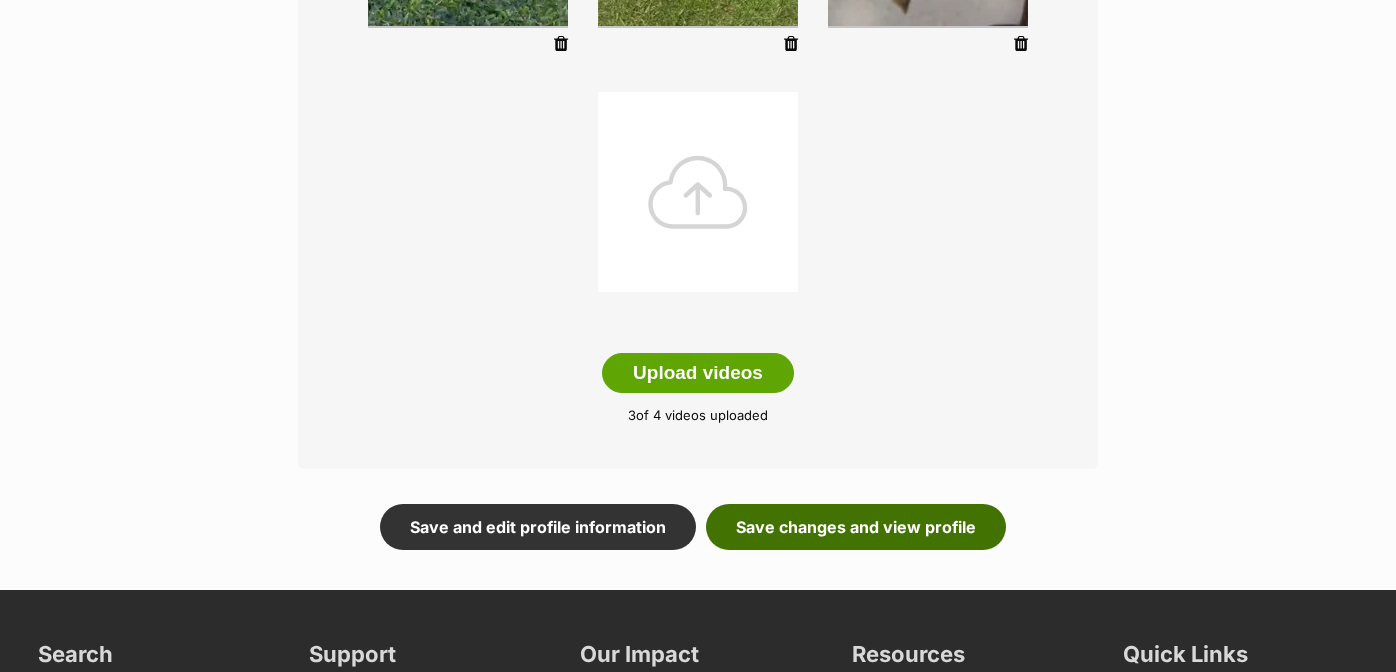 click on "Save changes and view profile" at bounding box center [856, 527] 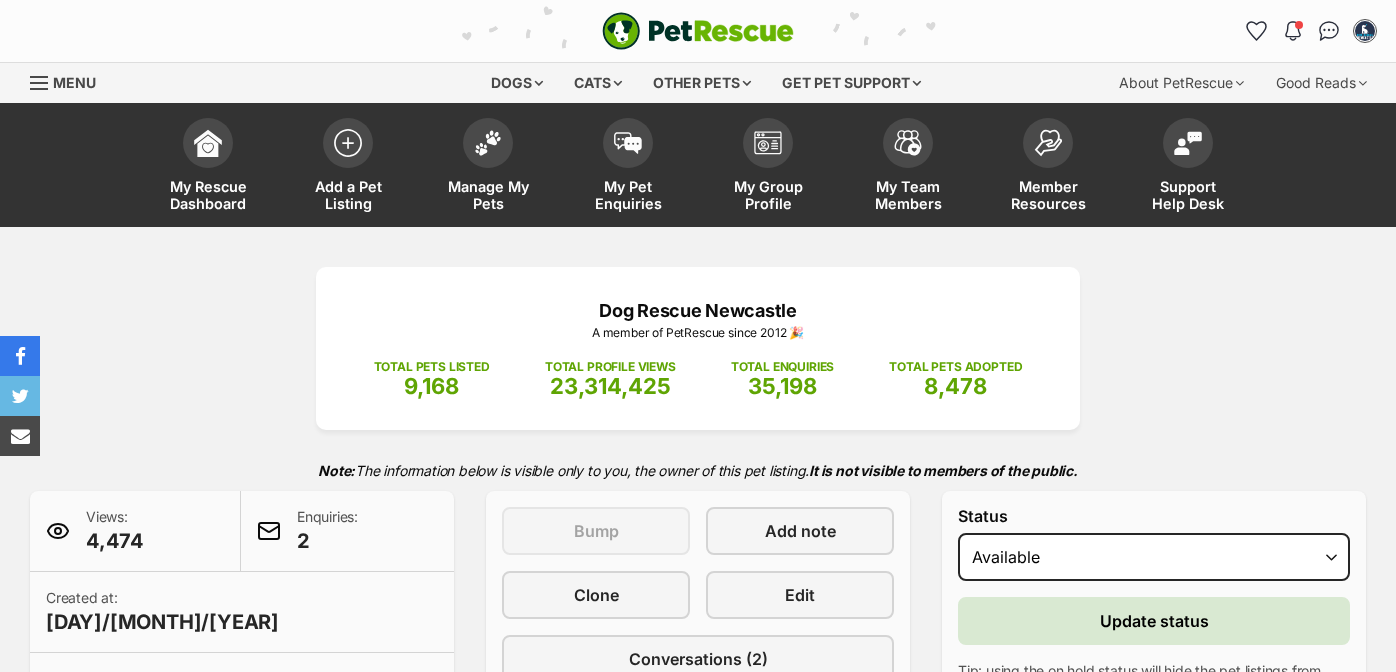 scroll, scrollTop: 600, scrollLeft: 0, axis: vertical 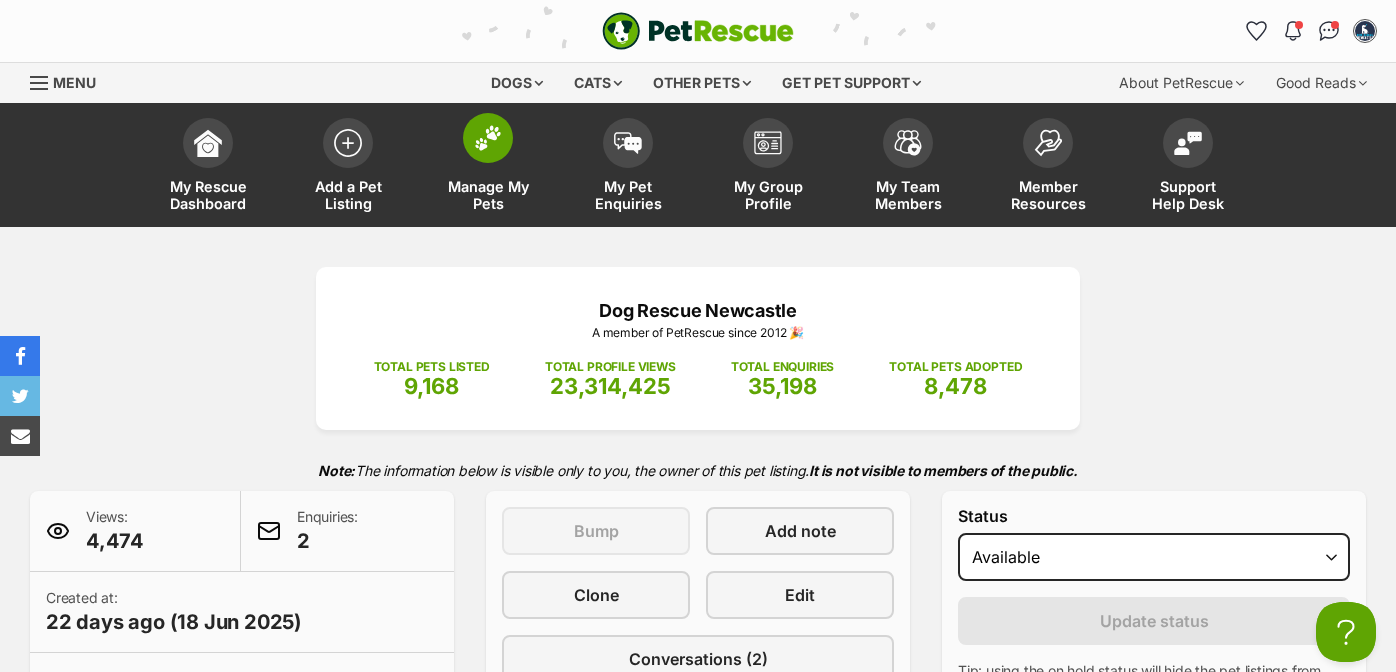 click on "Manage My Pets" at bounding box center (488, 167) 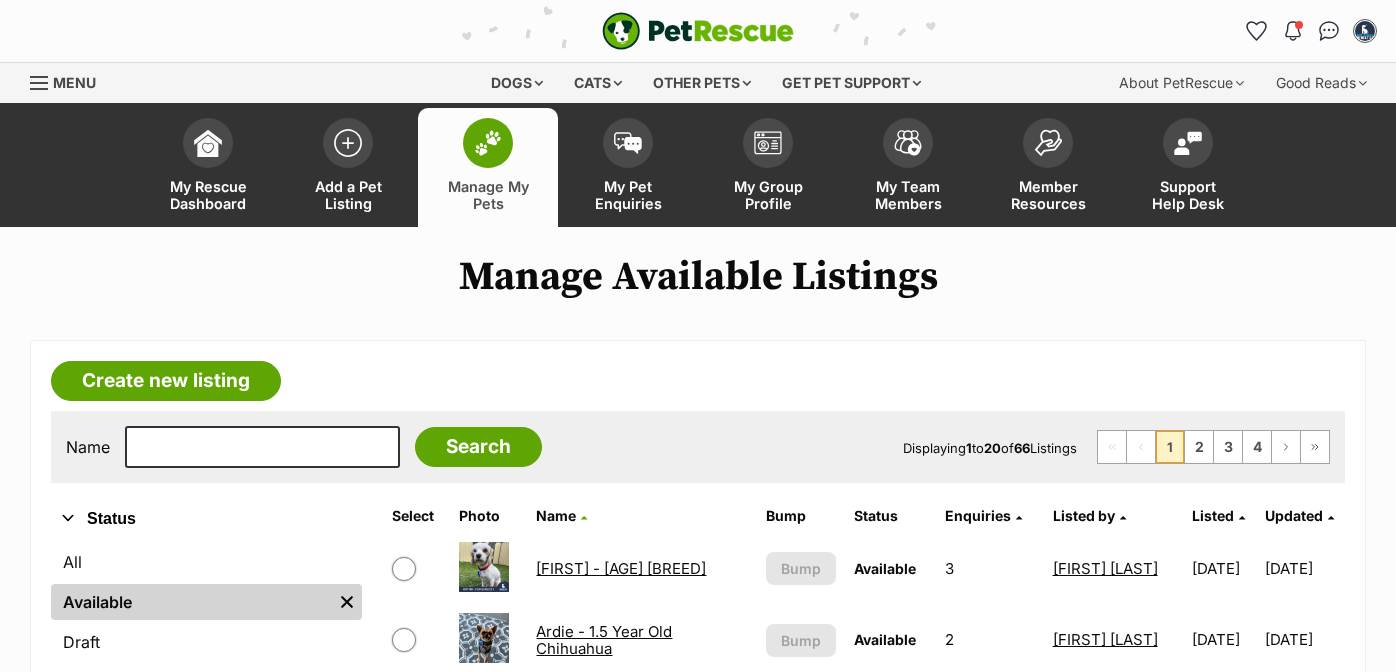 scroll, scrollTop: 0, scrollLeft: 0, axis: both 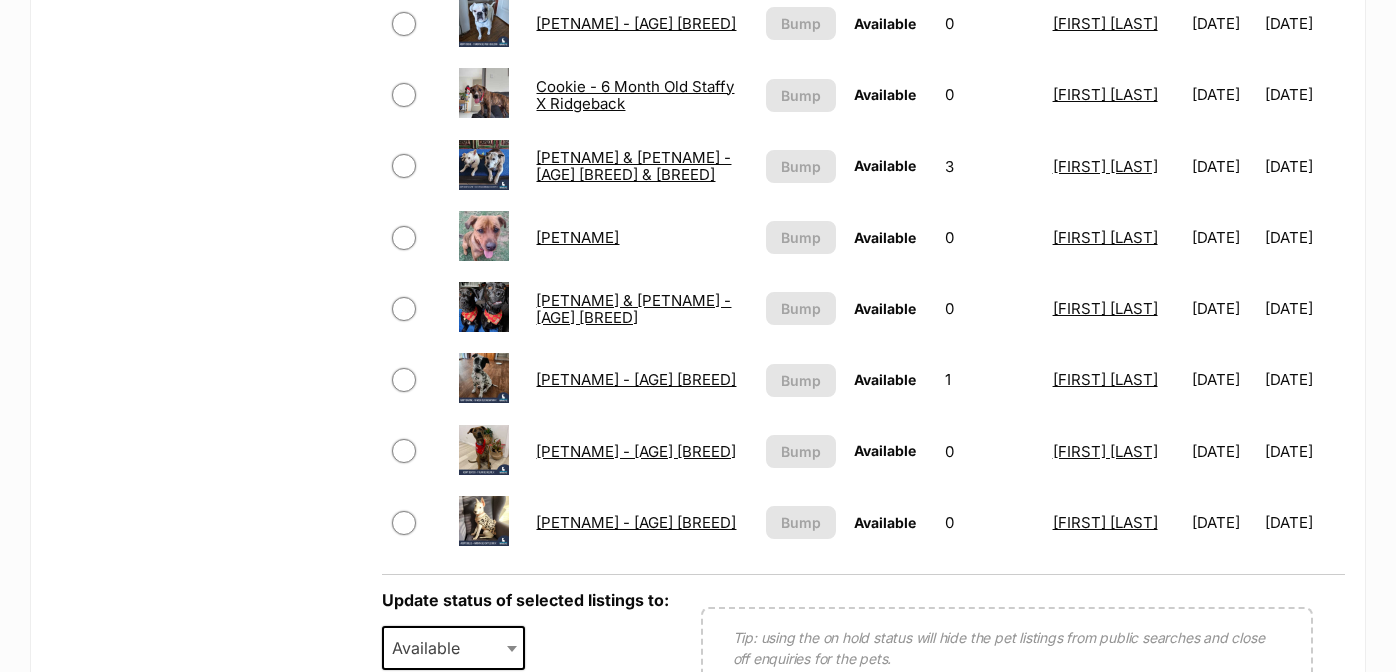 click on "[PETNAME] - [AGE] [BREED]" at bounding box center [636, 379] 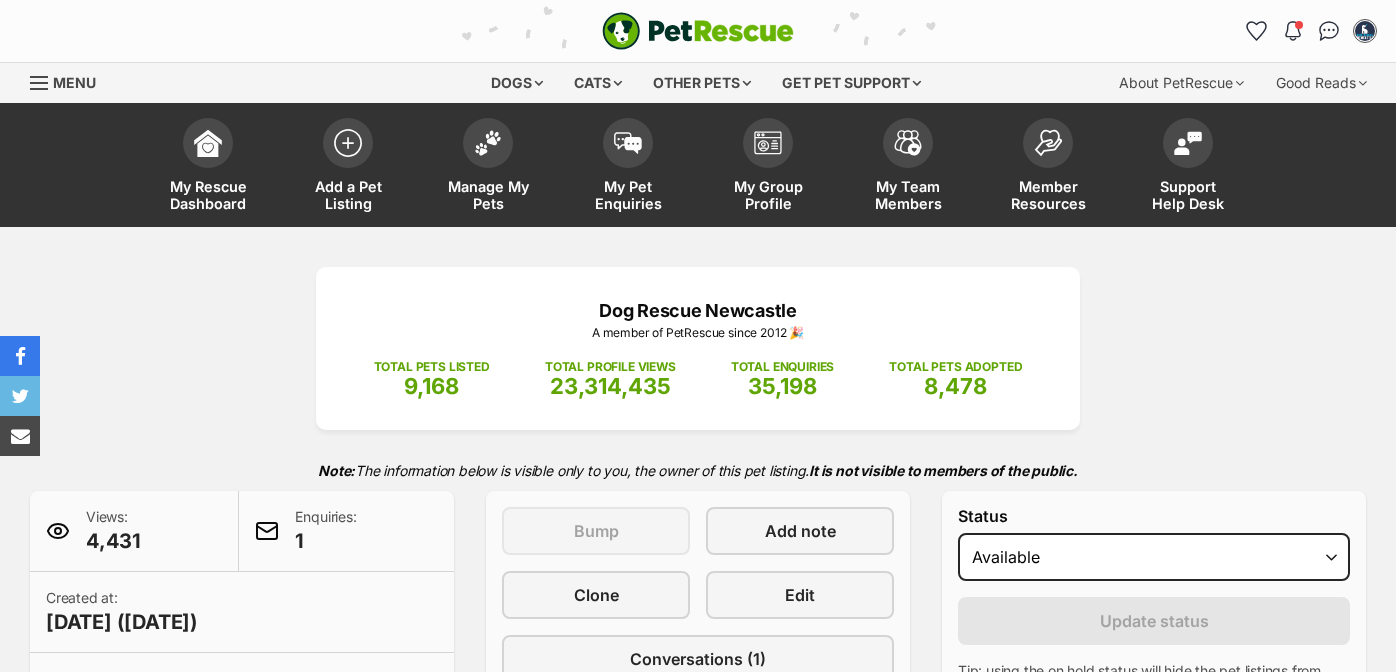 scroll, scrollTop: 0, scrollLeft: 0, axis: both 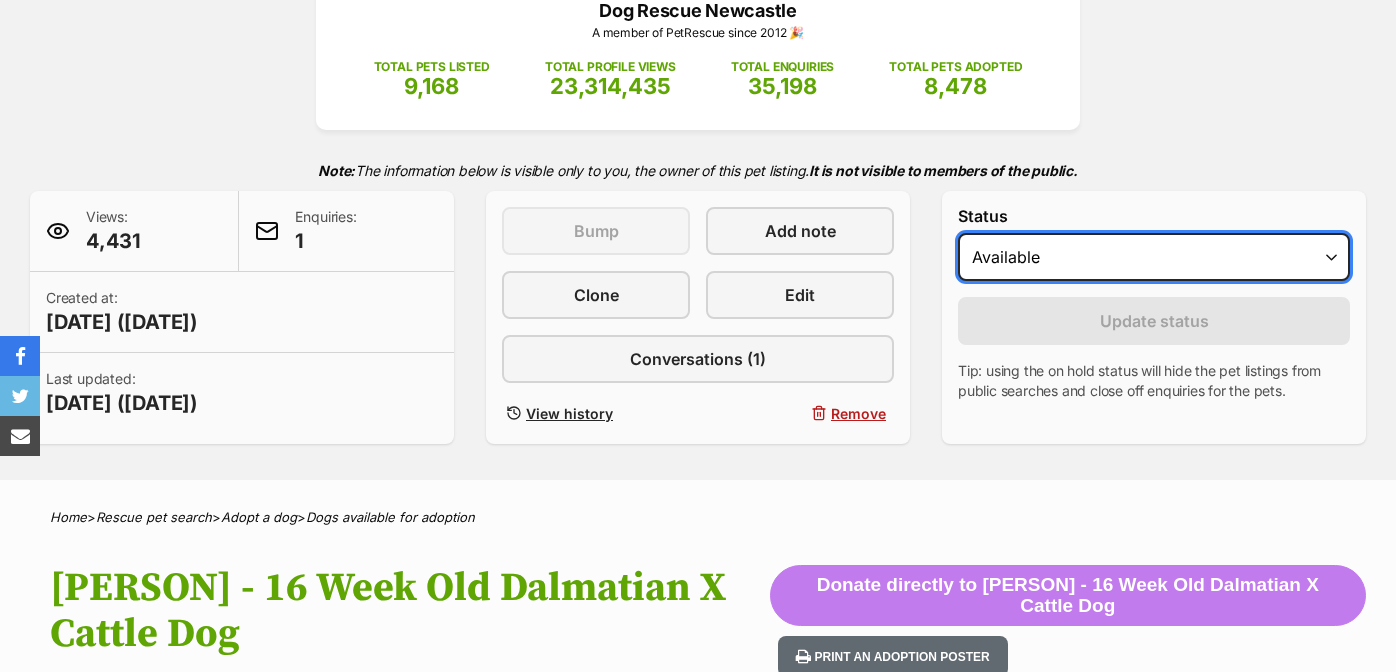 click on "Draft - not available as listing has enquires
Available
On hold
Adopted" at bounding box center (1154, 257) 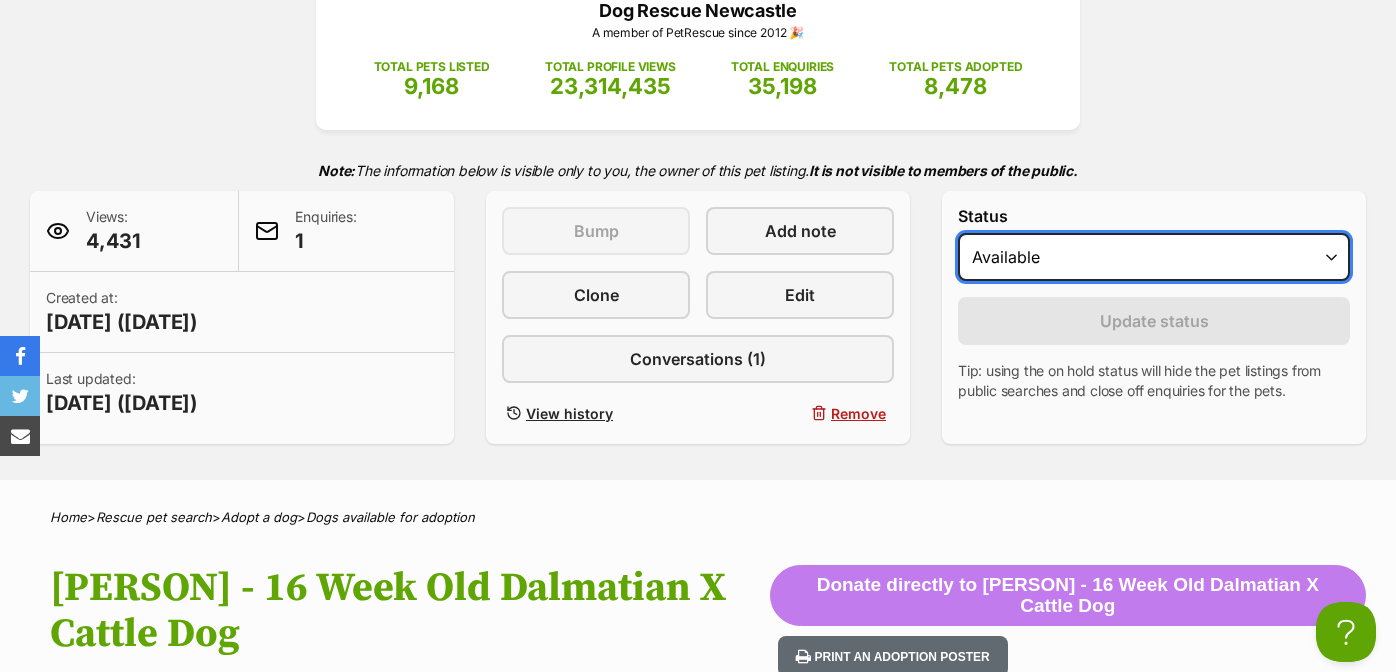 scroll, scrollTop: 0, scrollLeft: 0, axis: both 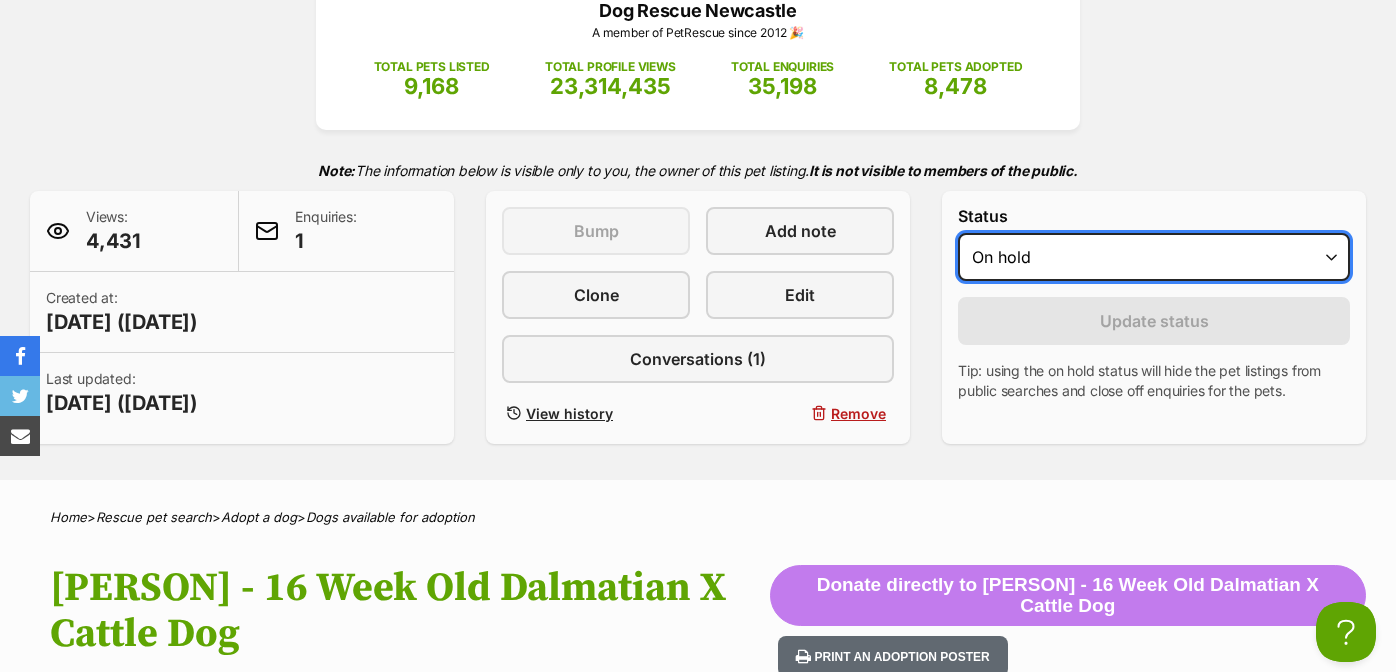 click on "Draft - not available as listing has enquires
Available
On hold
Adopted" at bounding box center [1154, 257] 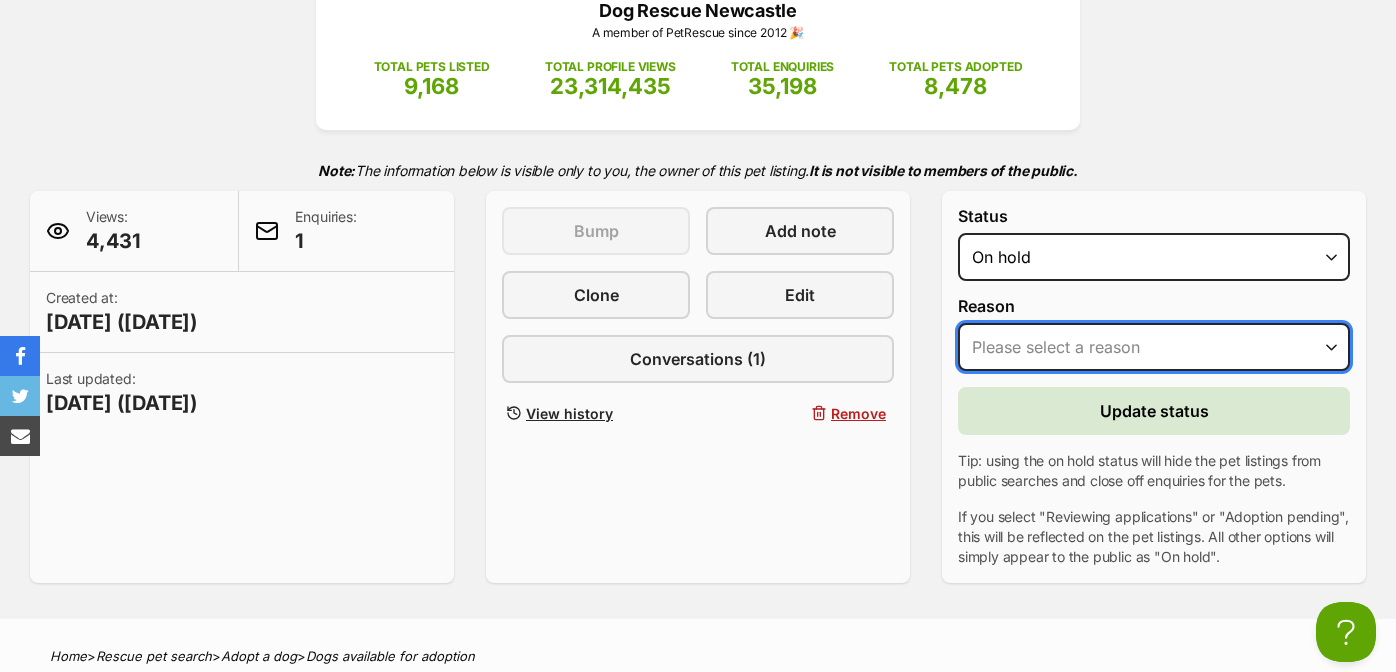 drag, startPoint x: 1028, startPoint y: 339, endPoint x: 1034, endPoint y: 364, distance: 25.70992 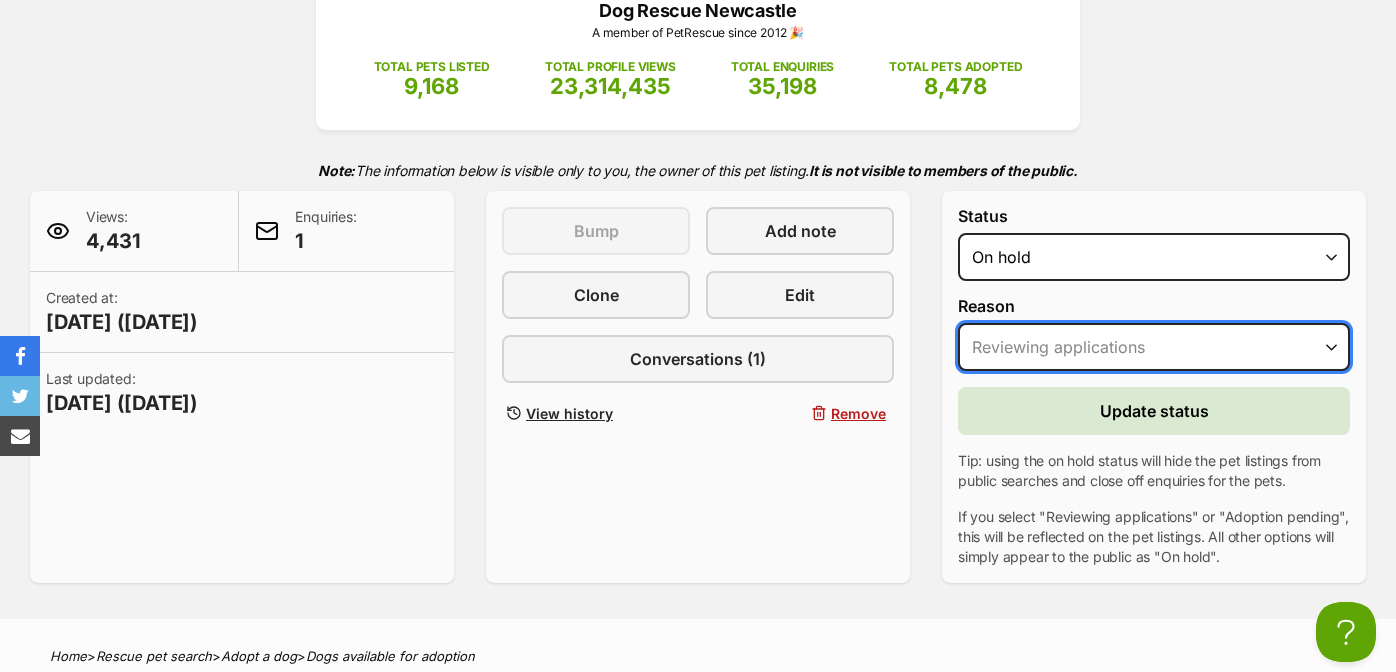 click on "Please select a reason
Medical reasons
Reviewing applications
Adoption pending
Other" at bounding box center (1154, 347) 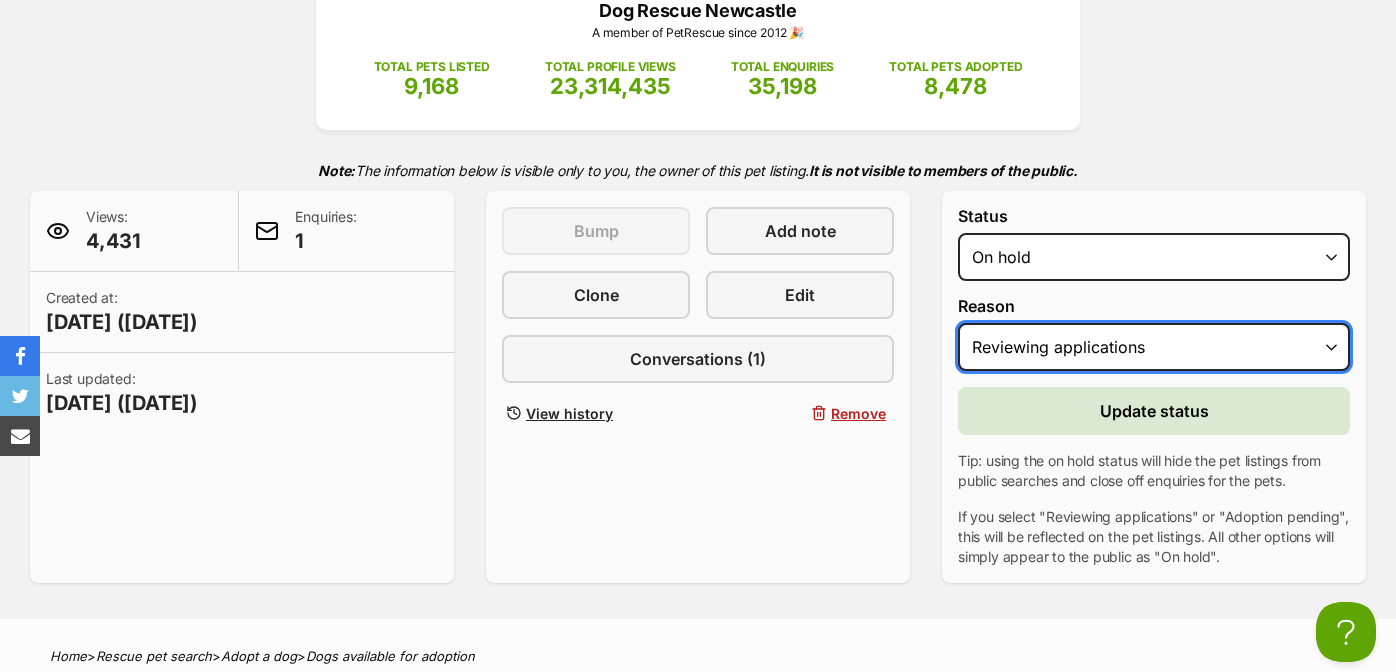 scroll, scrollTop: 0, scrollLeft: 0, axis: both 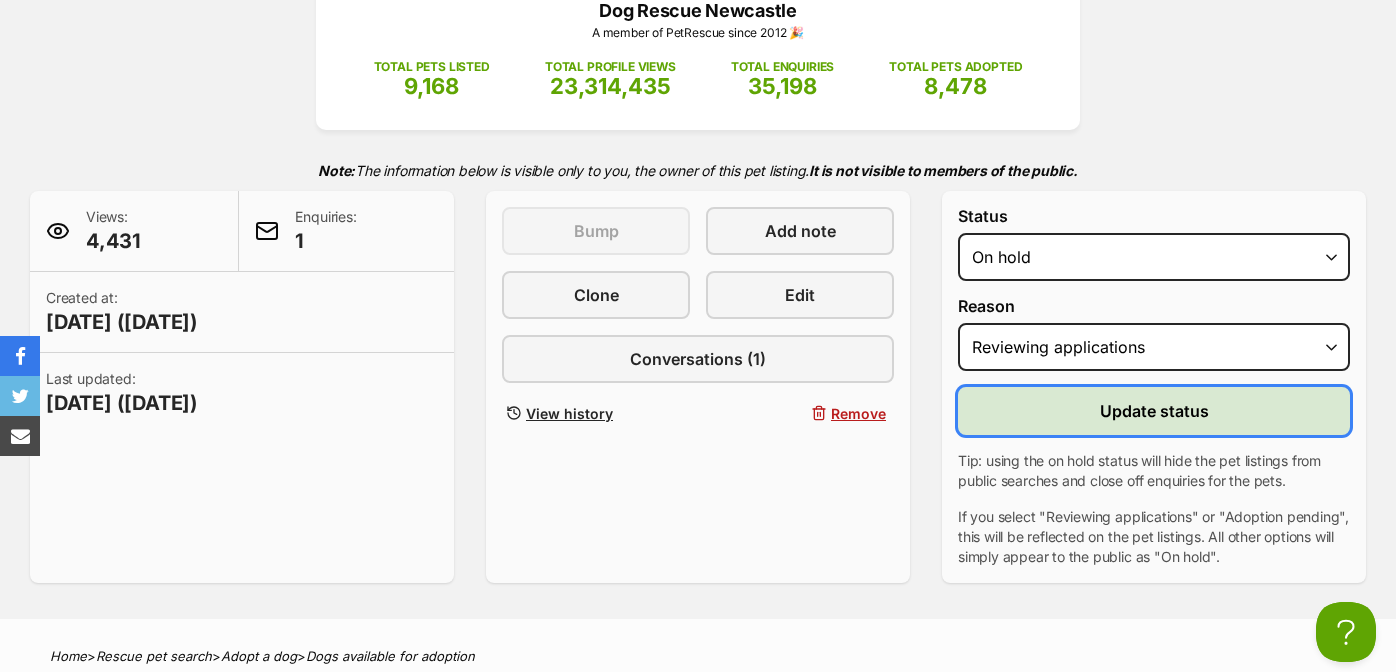 click on "Update status" at bounding box center [1154, 411] 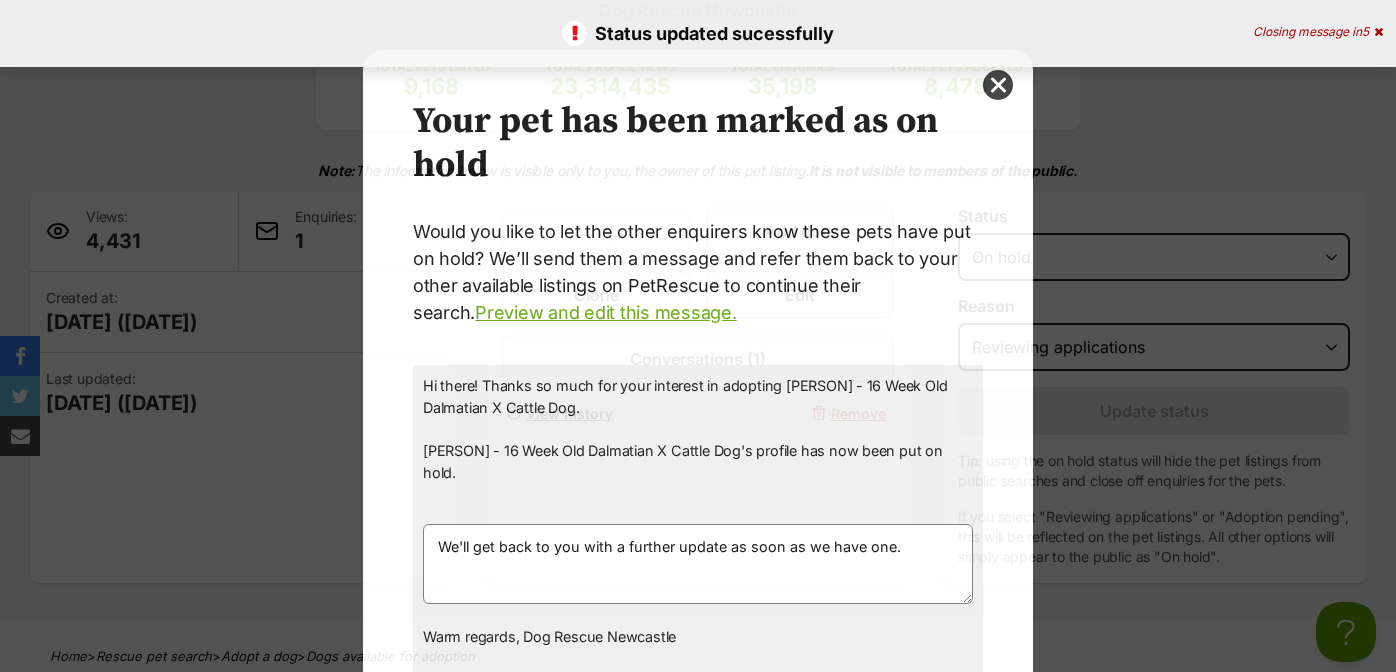 scroll, scrollTop: 0, scrollLeft: 0, axis: both 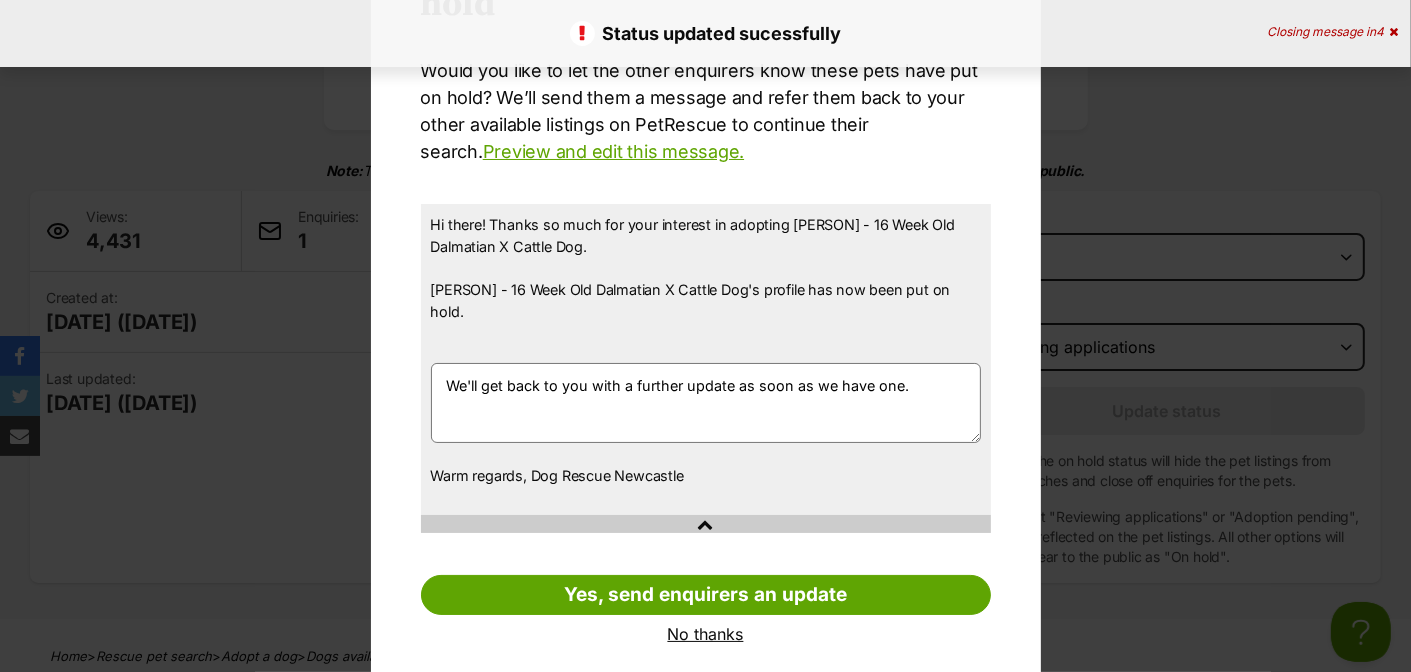 click on "No thanks" at bounding box center [706, 634] 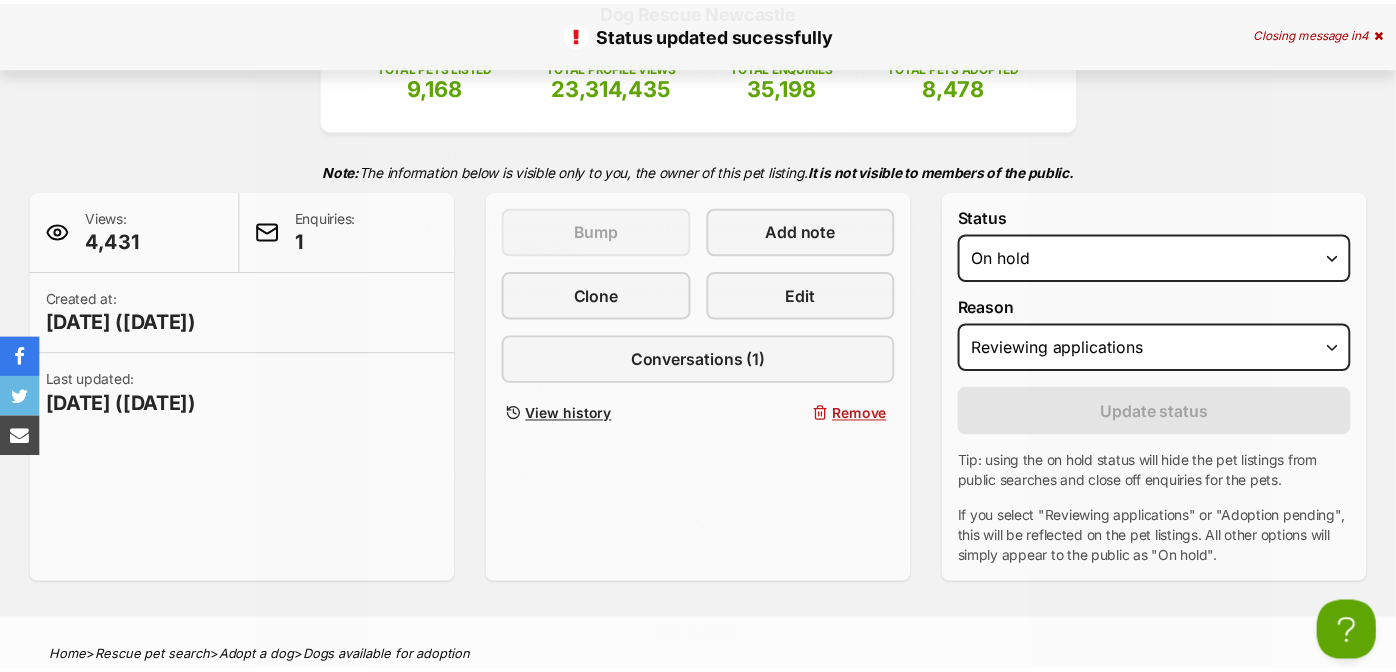 scroll, scrollTop: 300, scrollLeft: 0, axis: vertical 